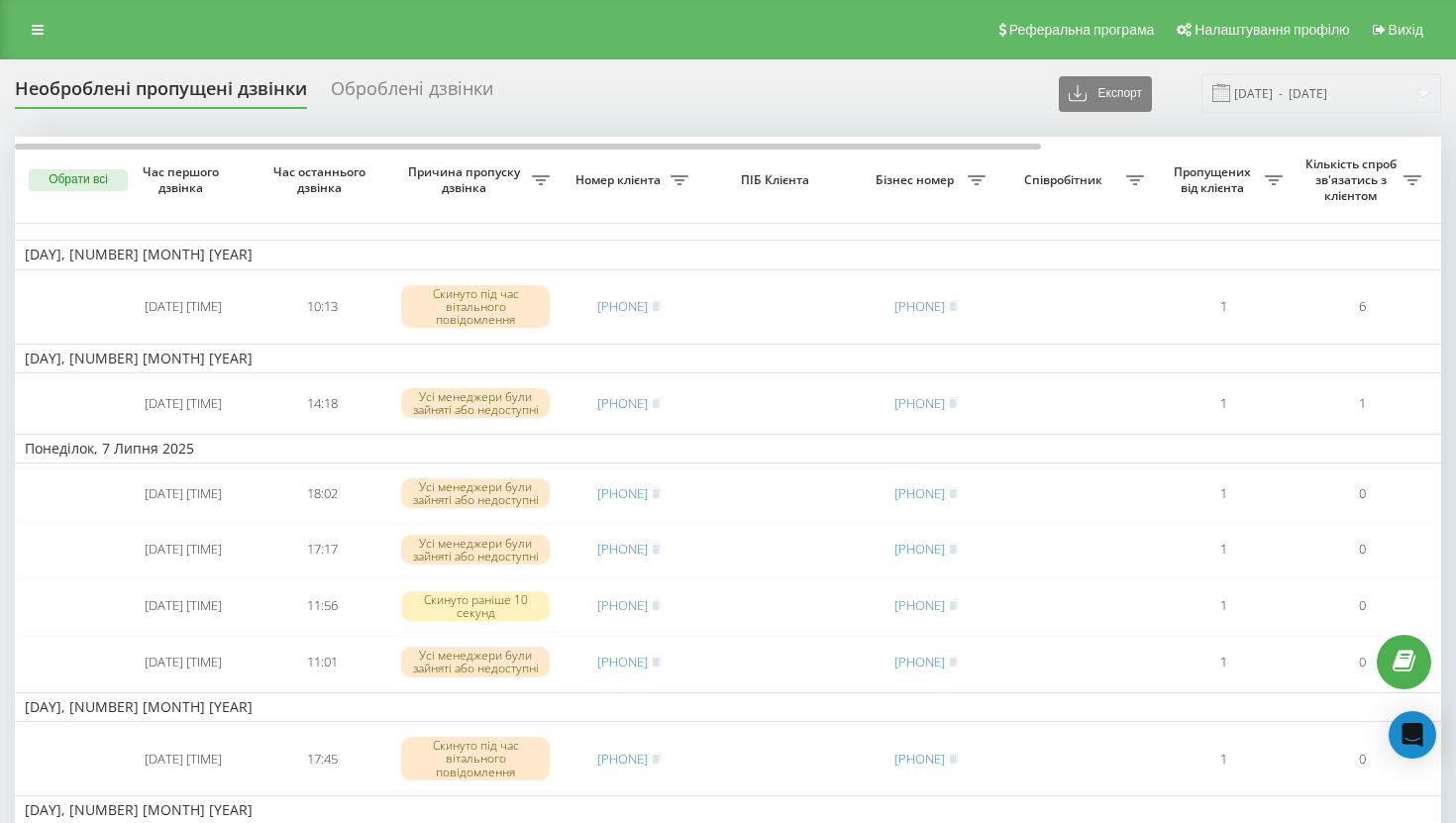 scroll, scrollTop: 0, scrollLeft: 0, axis: both 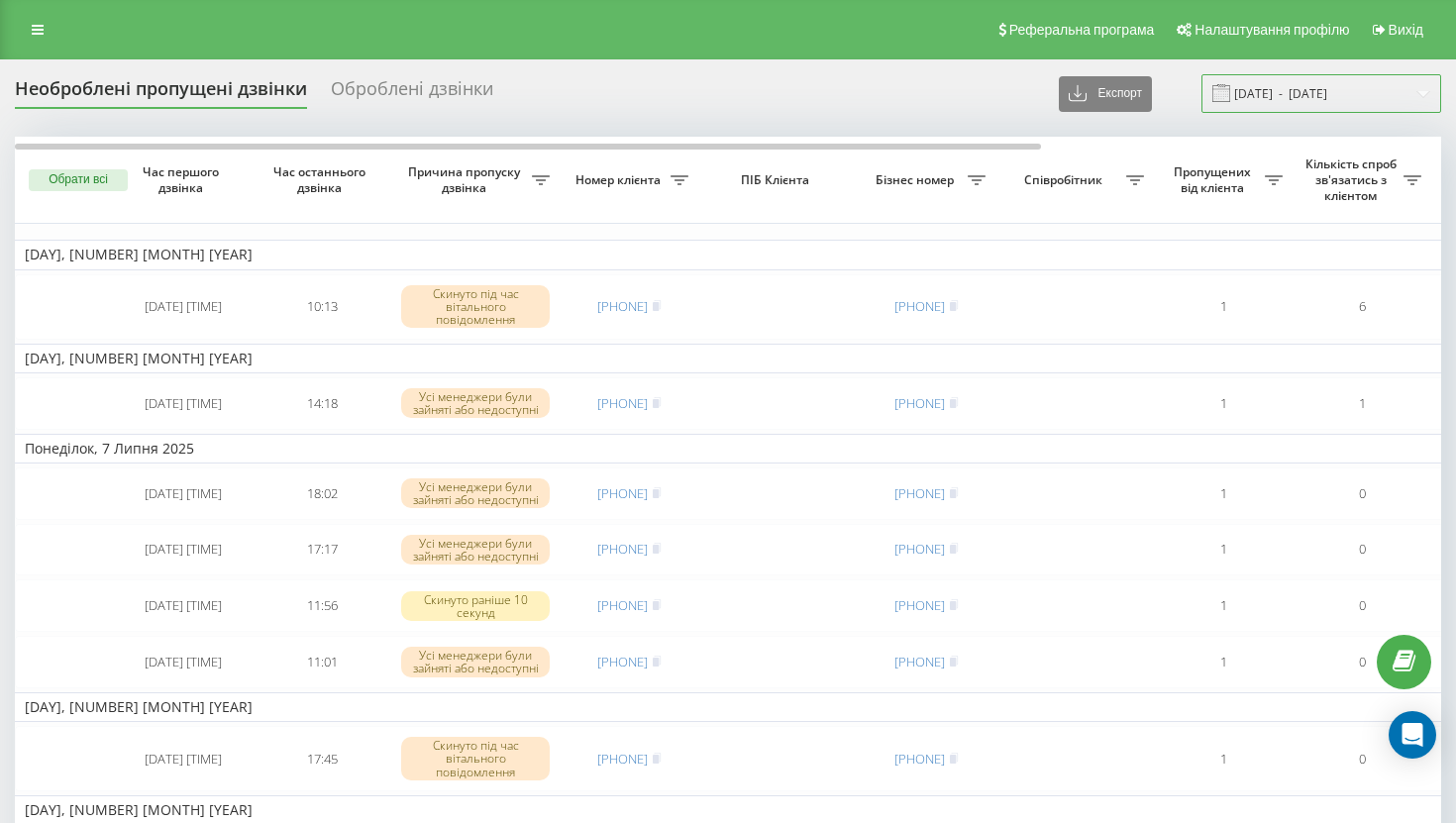 click on "[DATE]  -  [DATE]" at bounding box center (1321, 93) 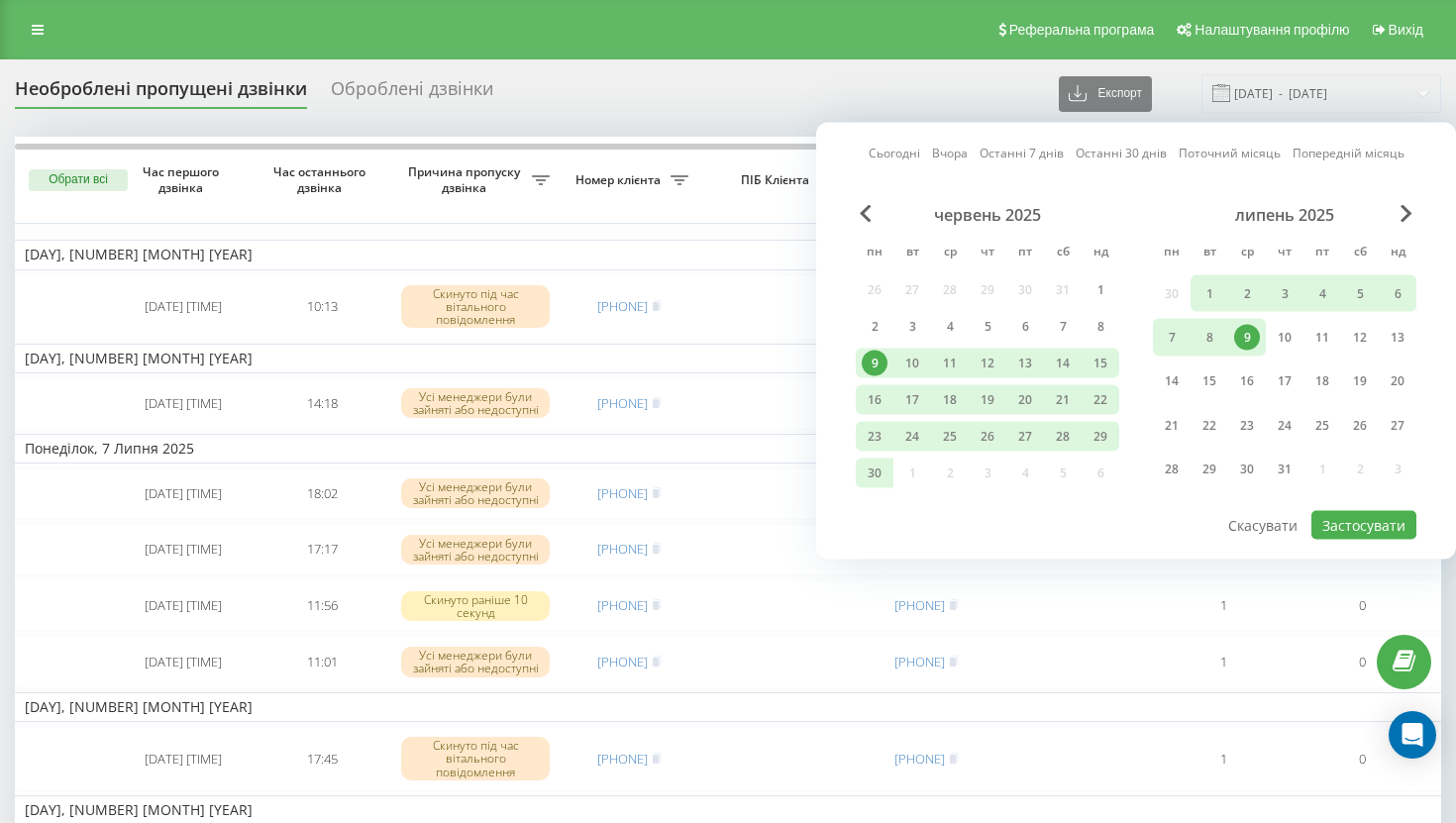 click on "Сьогодні" at bounding box center [894, 153] 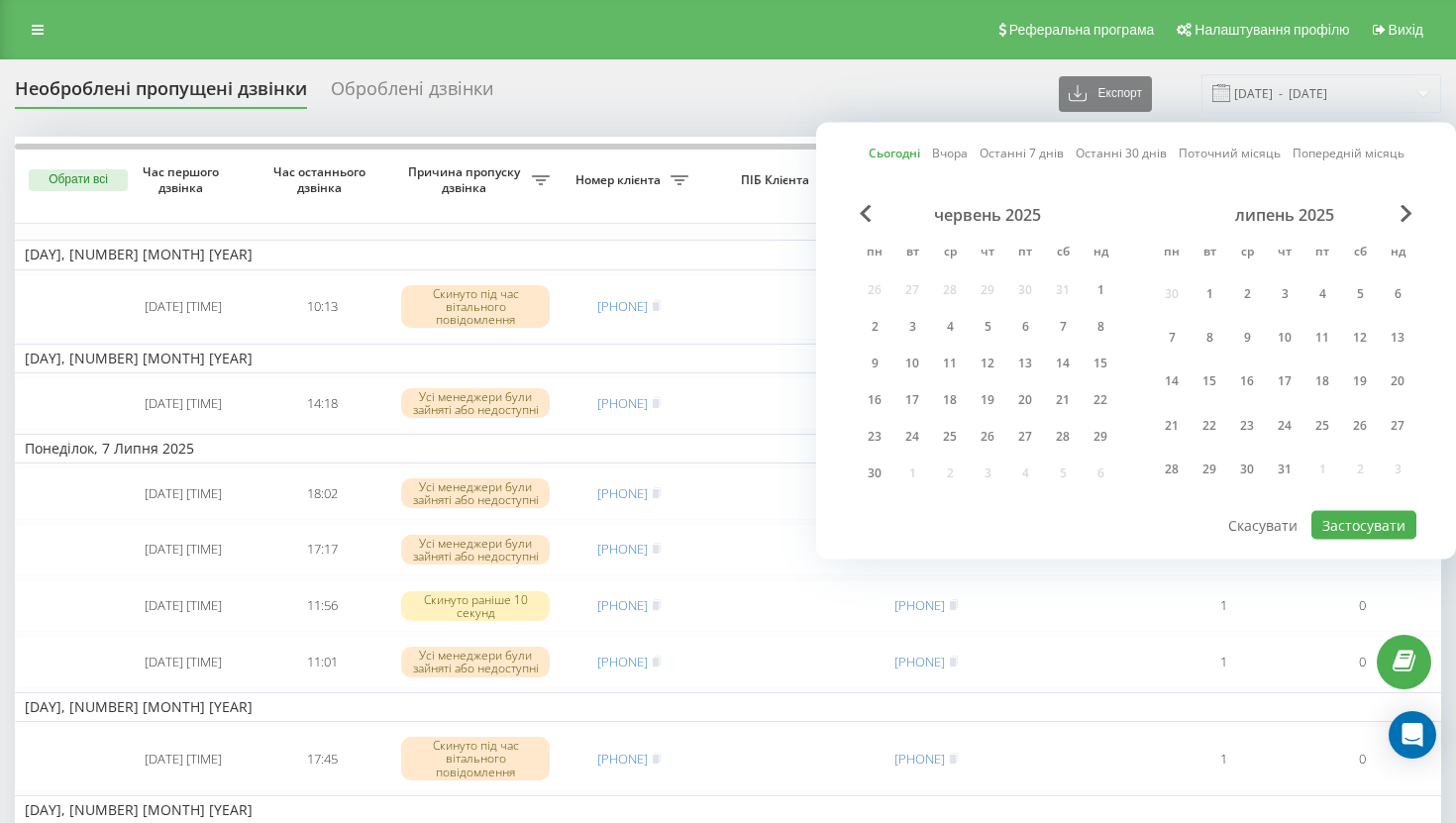 click on "Вчора" at bounding box center (950, 153) 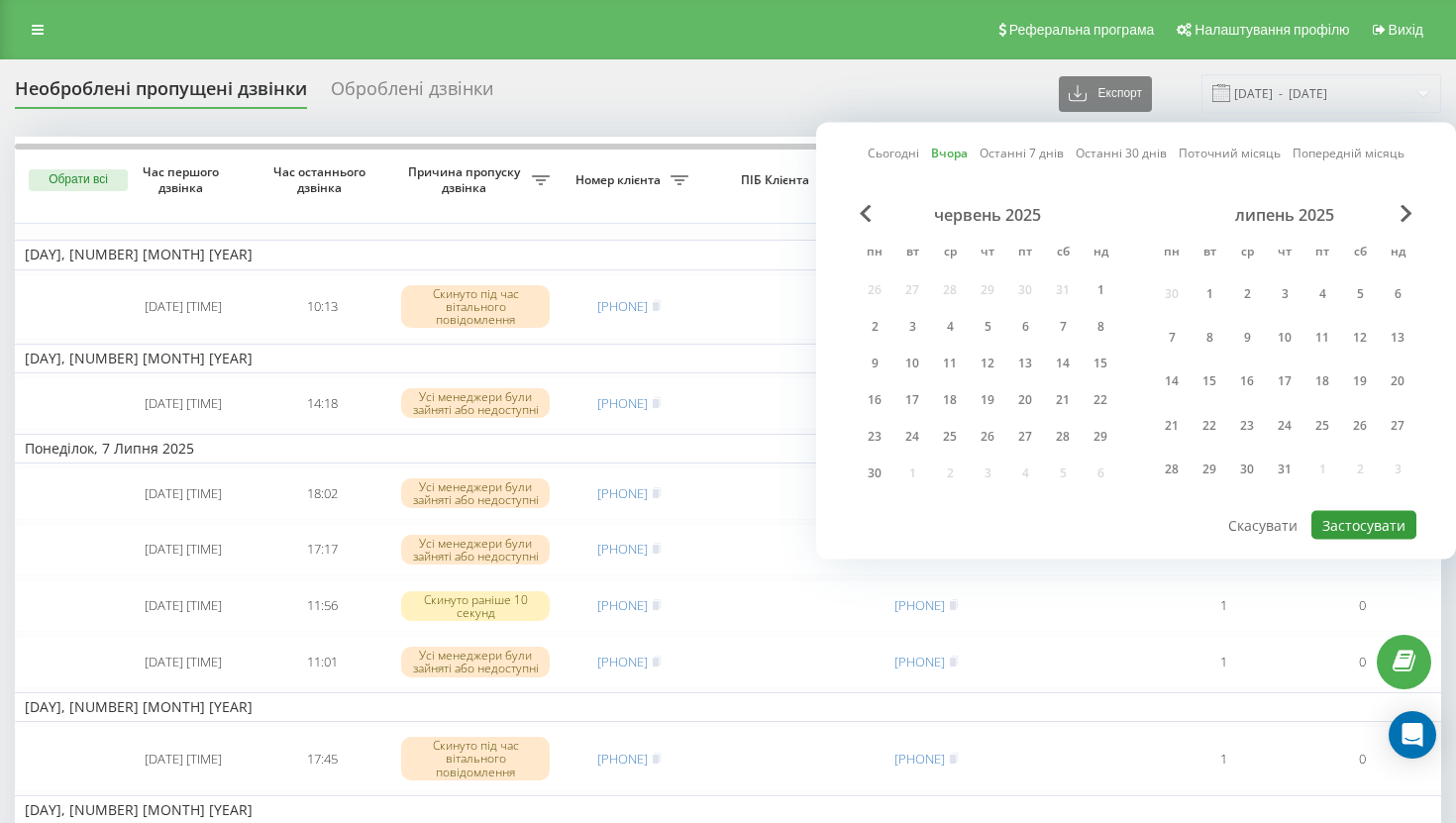 click on "Застосувати" at bounding box center [1364, 525] 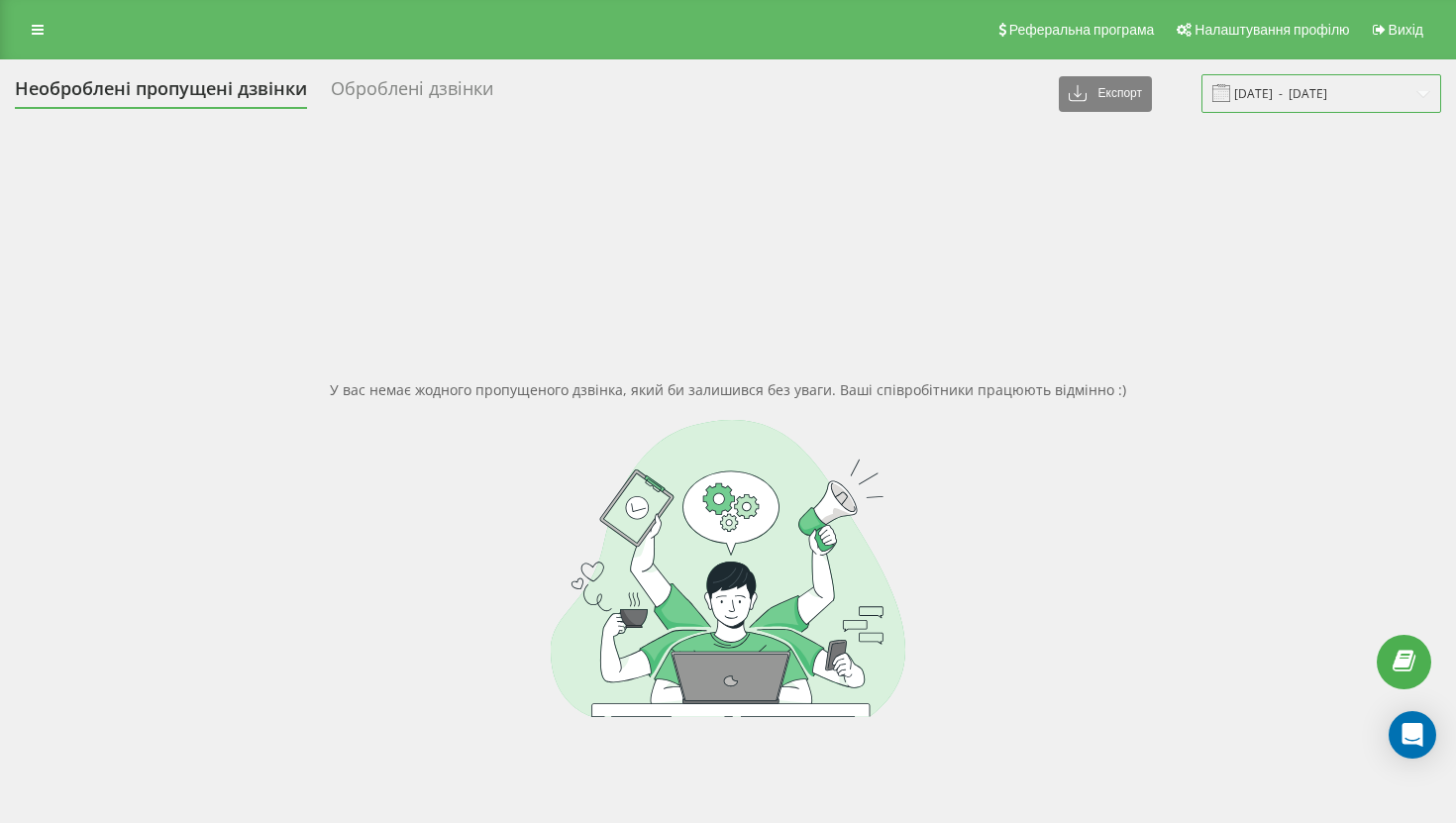click on "[DATE]  -  [DATE]" at bounding box center (1321, 93) 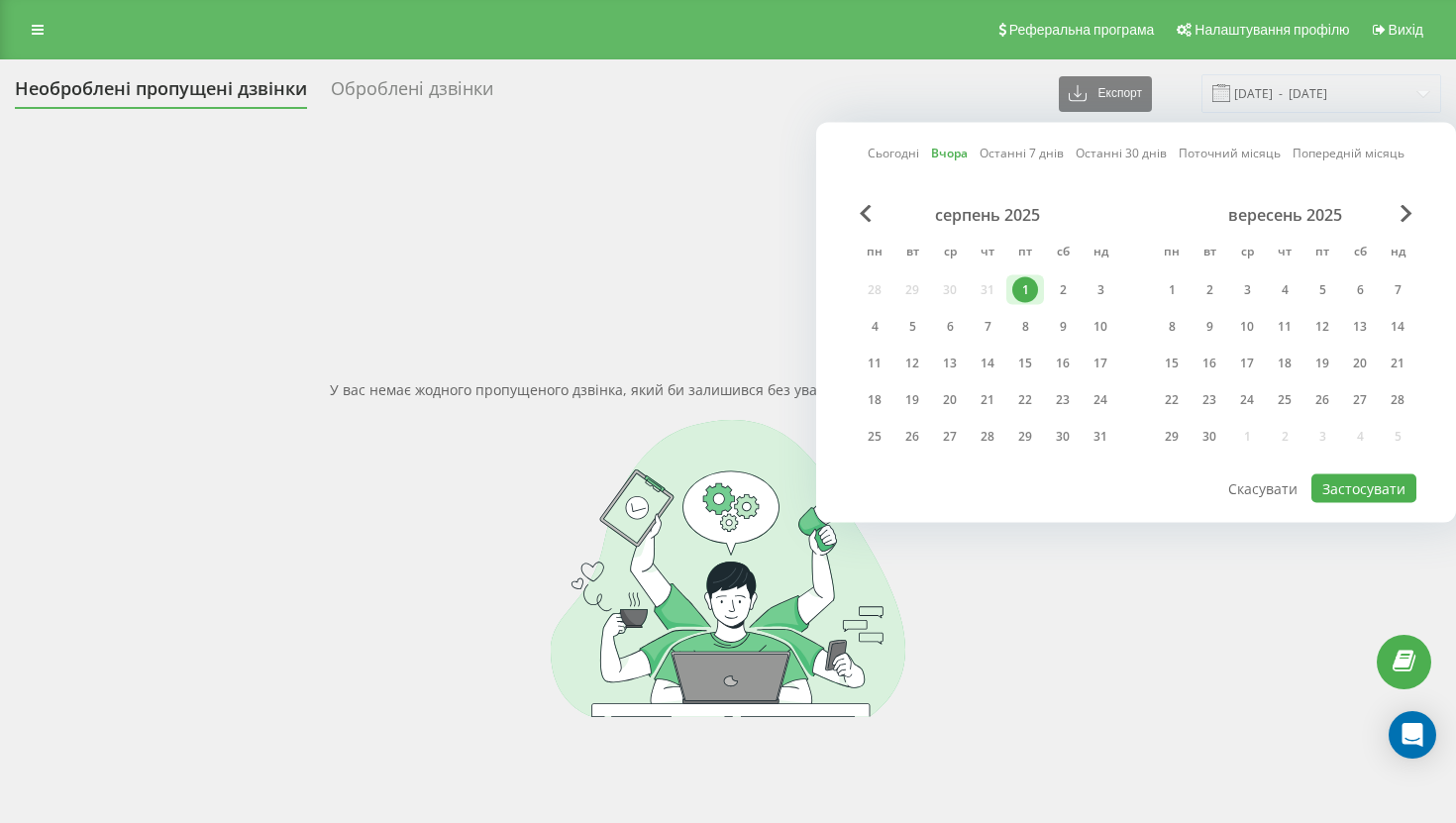 click on "Сьогодні" at bounding box center [893, 153] 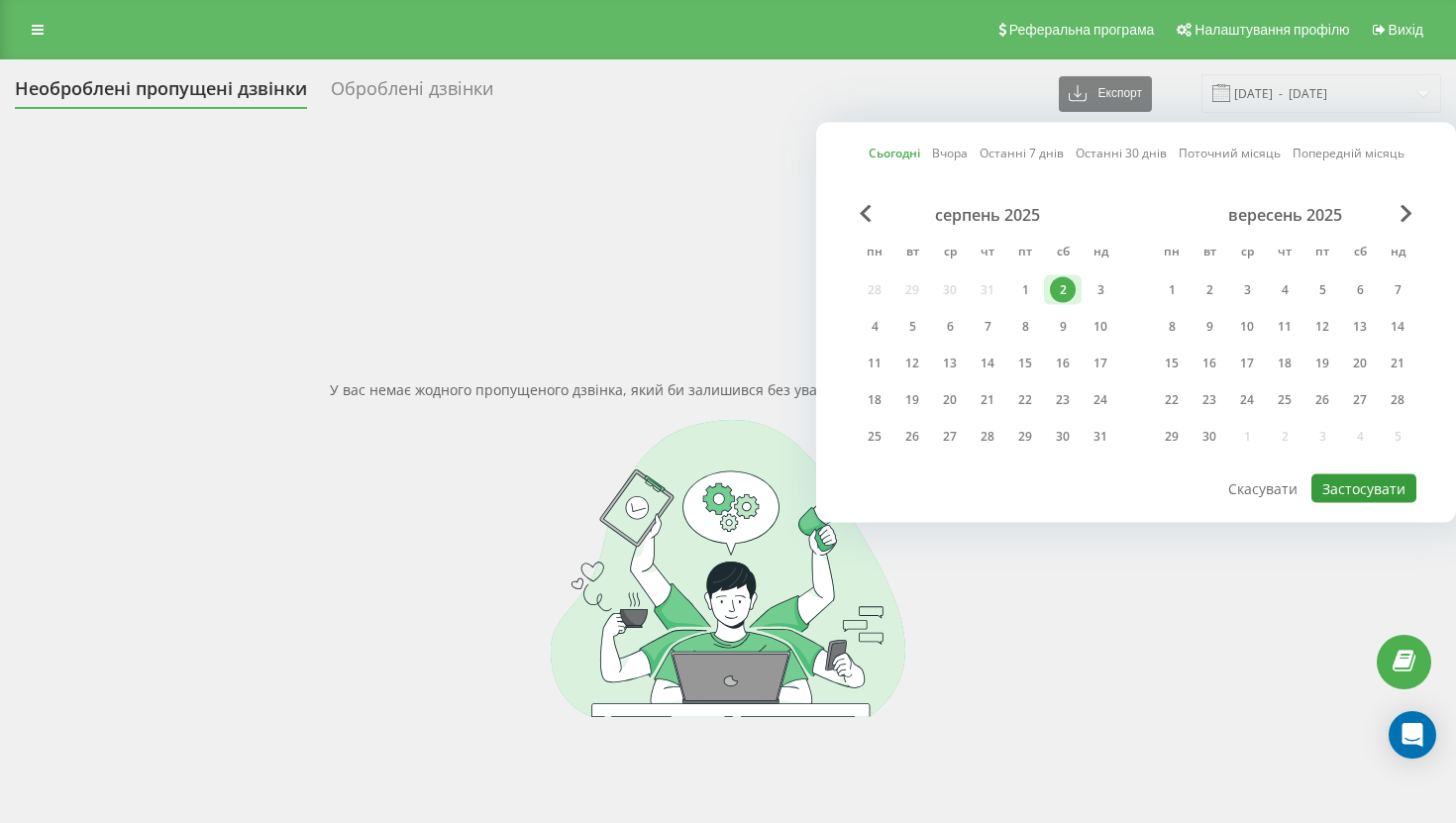 click on "Застосувати" at bounding box center (1364, 488) 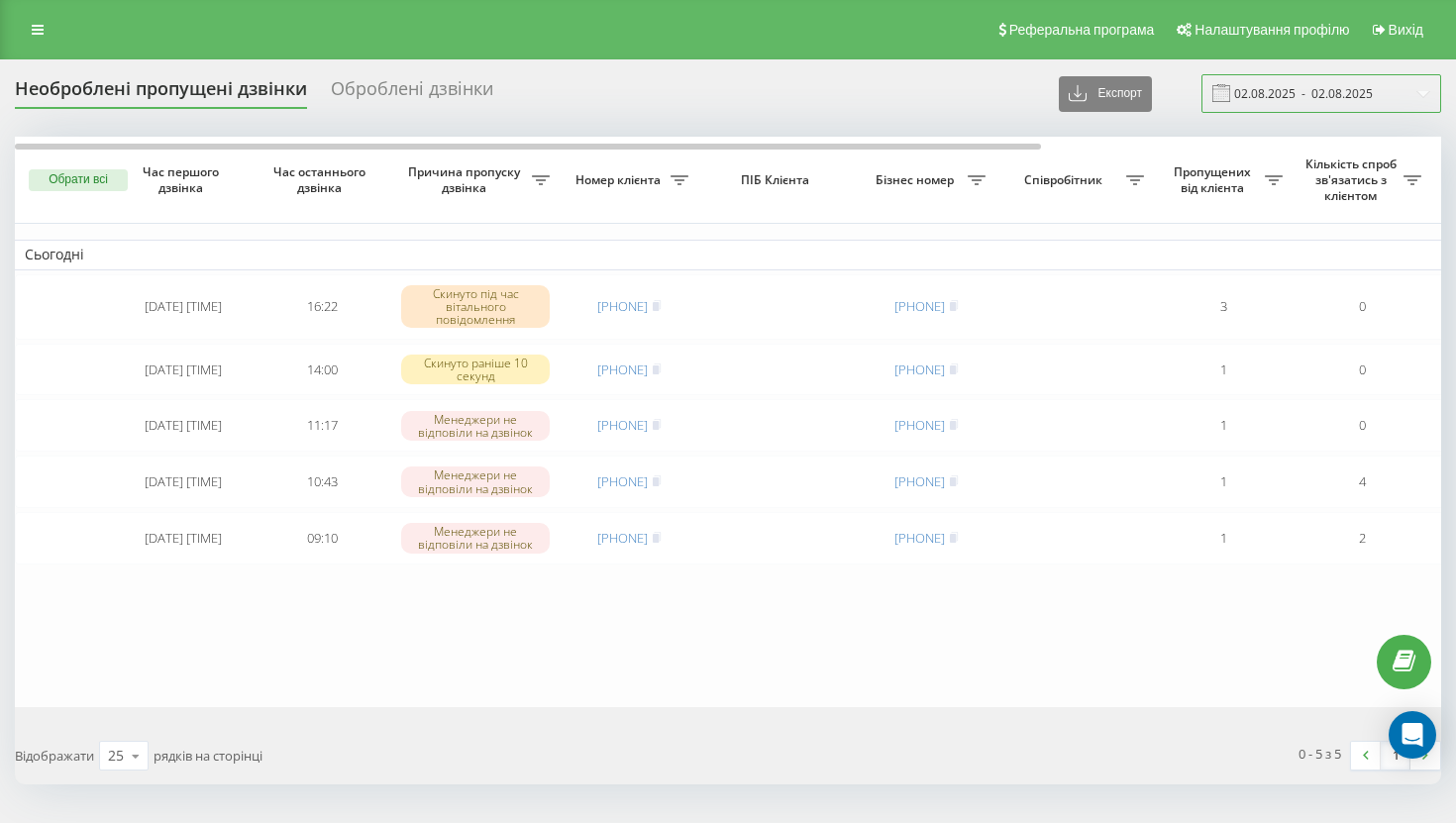 click on "02.08.2025  -  02.08.2025" at bounding box center [1321, 93] 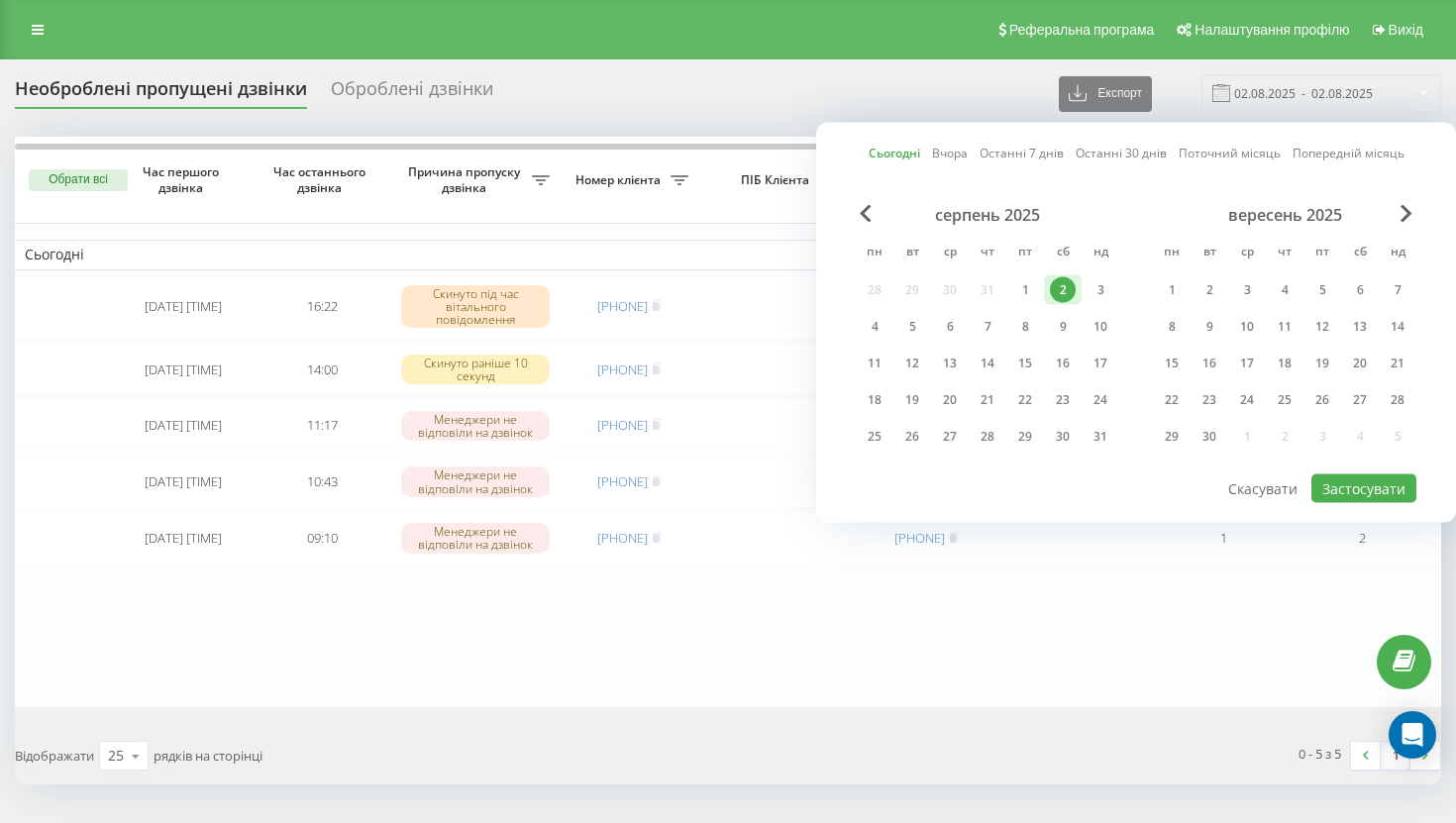 click on "Останні 7 днів" at bounding box center (1021, 153) 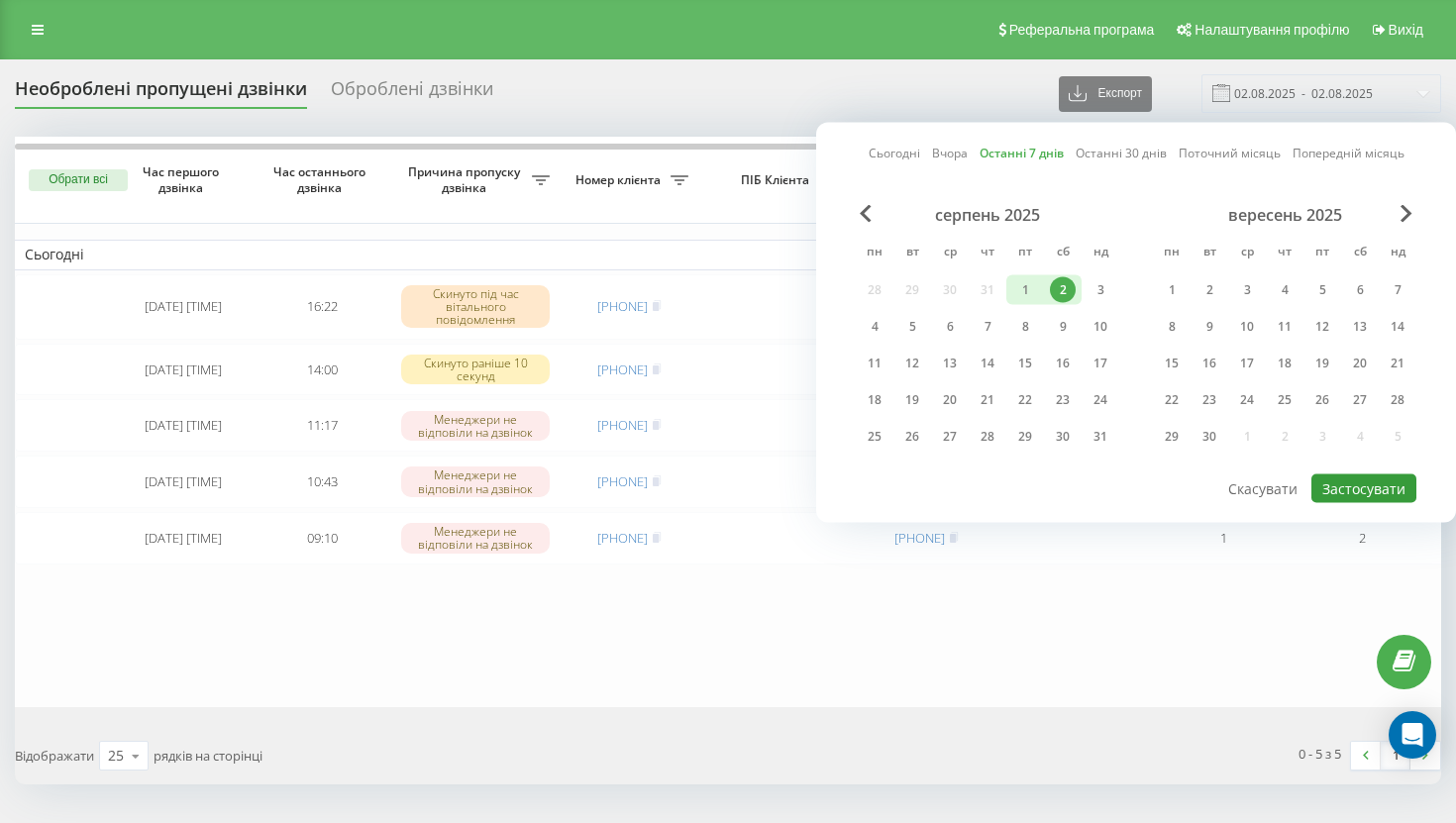click on "Застосувати" at bounding box center (1364, 488) 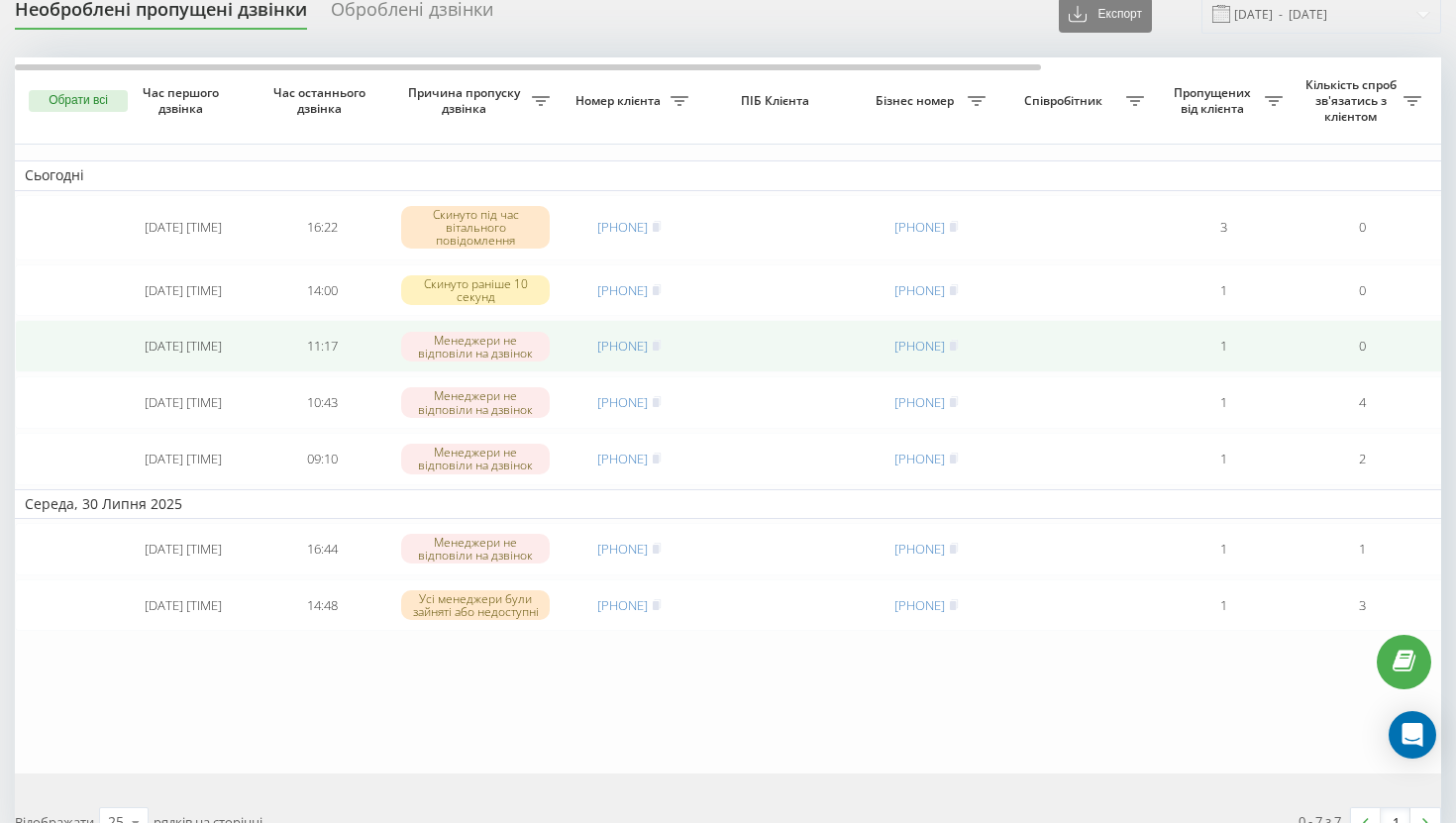 scroll, scrollTop: 84, scrollLeft: 0, axis: vertical 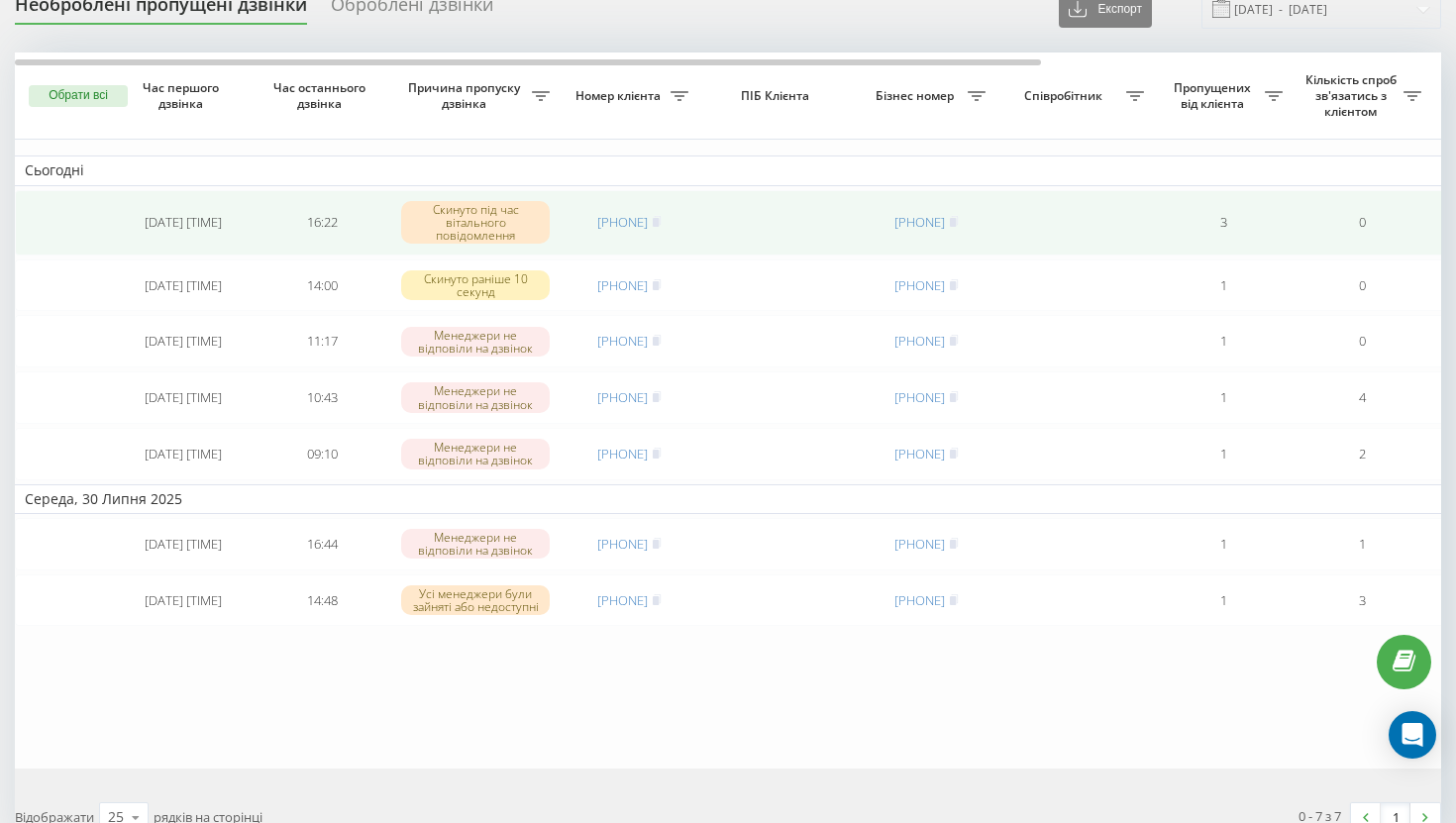click at bounding box center [1075, 223] 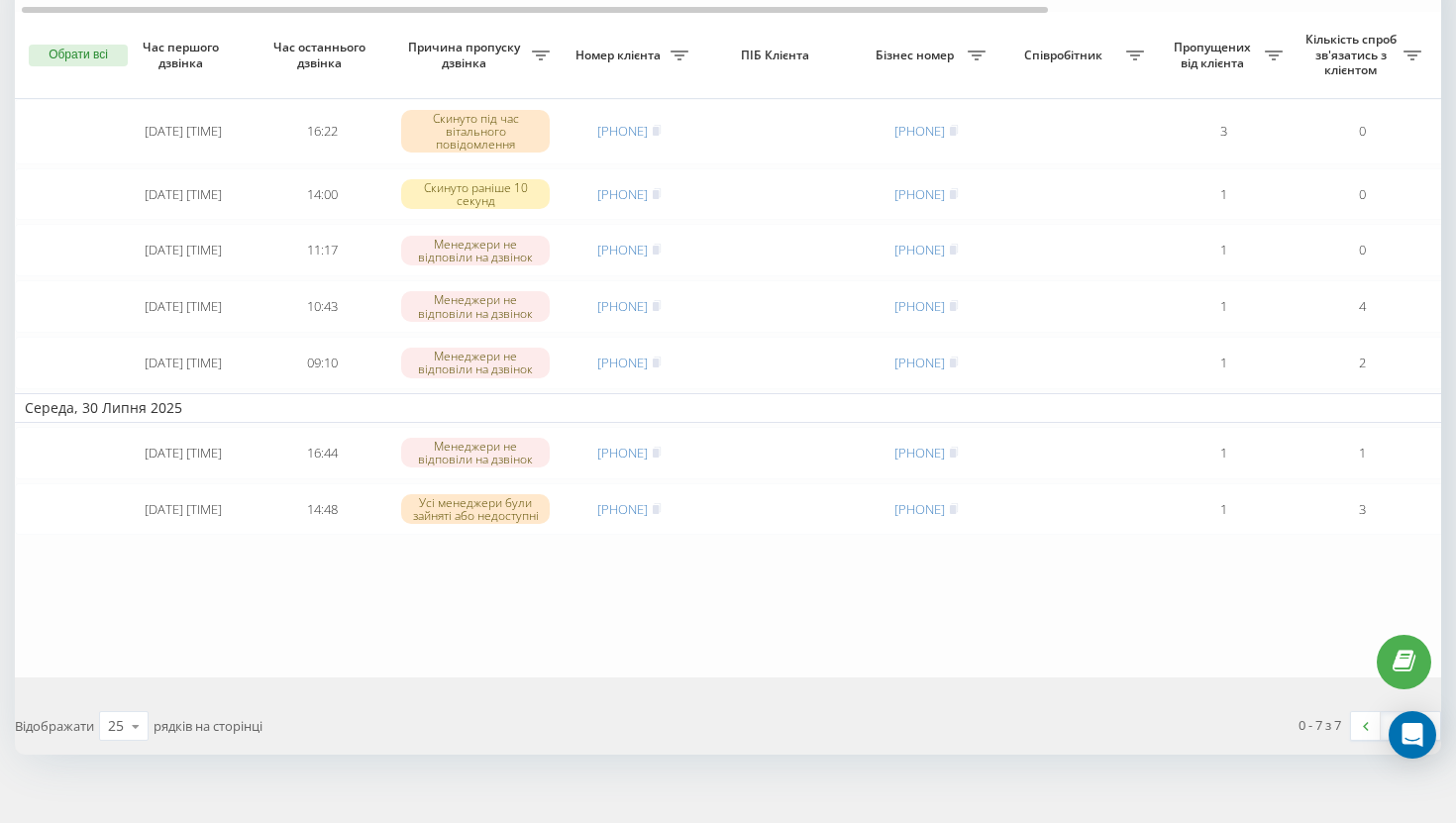 scroll, scrollTop: 222, scrollLeft: 0, axis: vertical 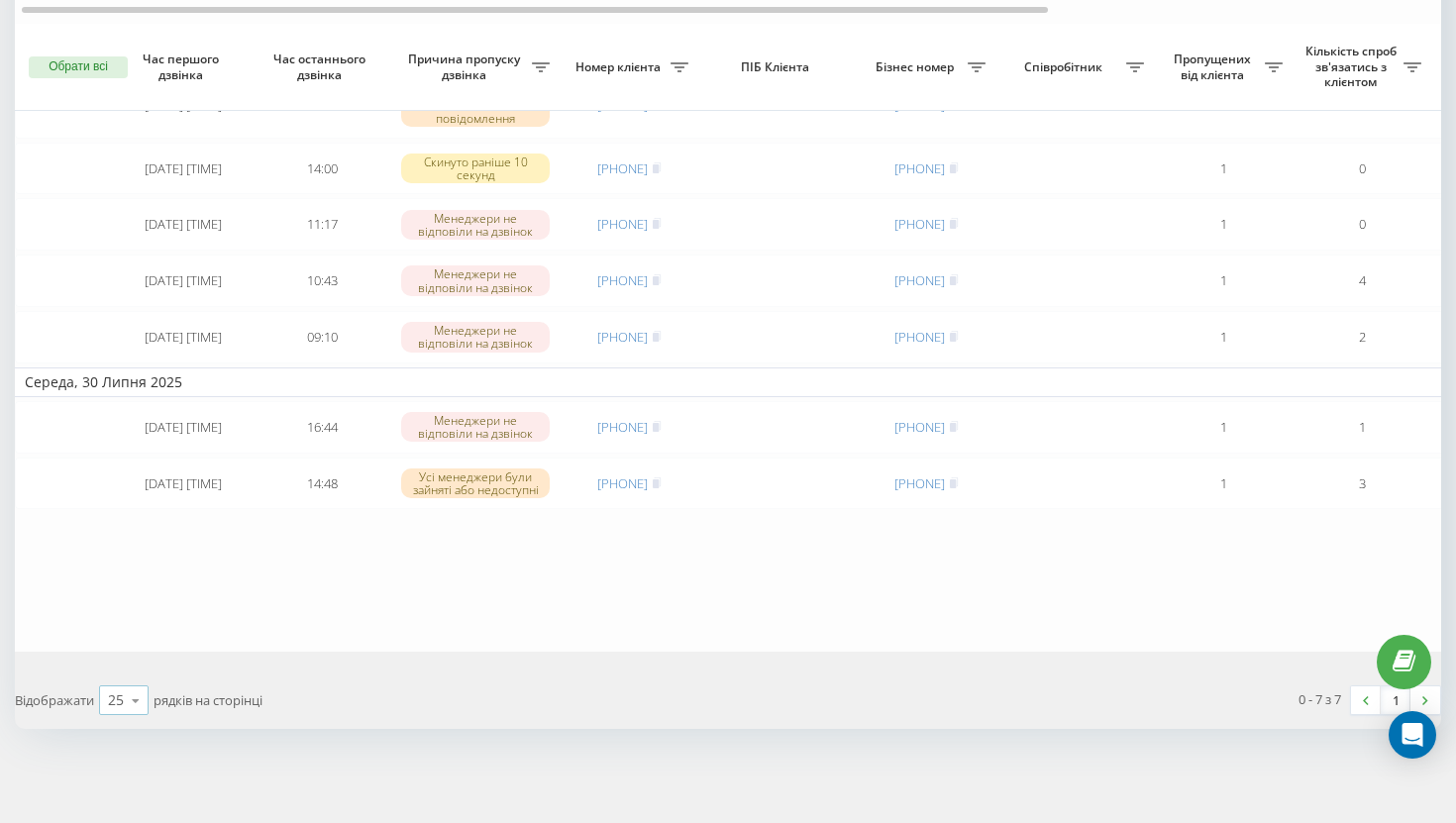 click at bounding box center [136, 700] 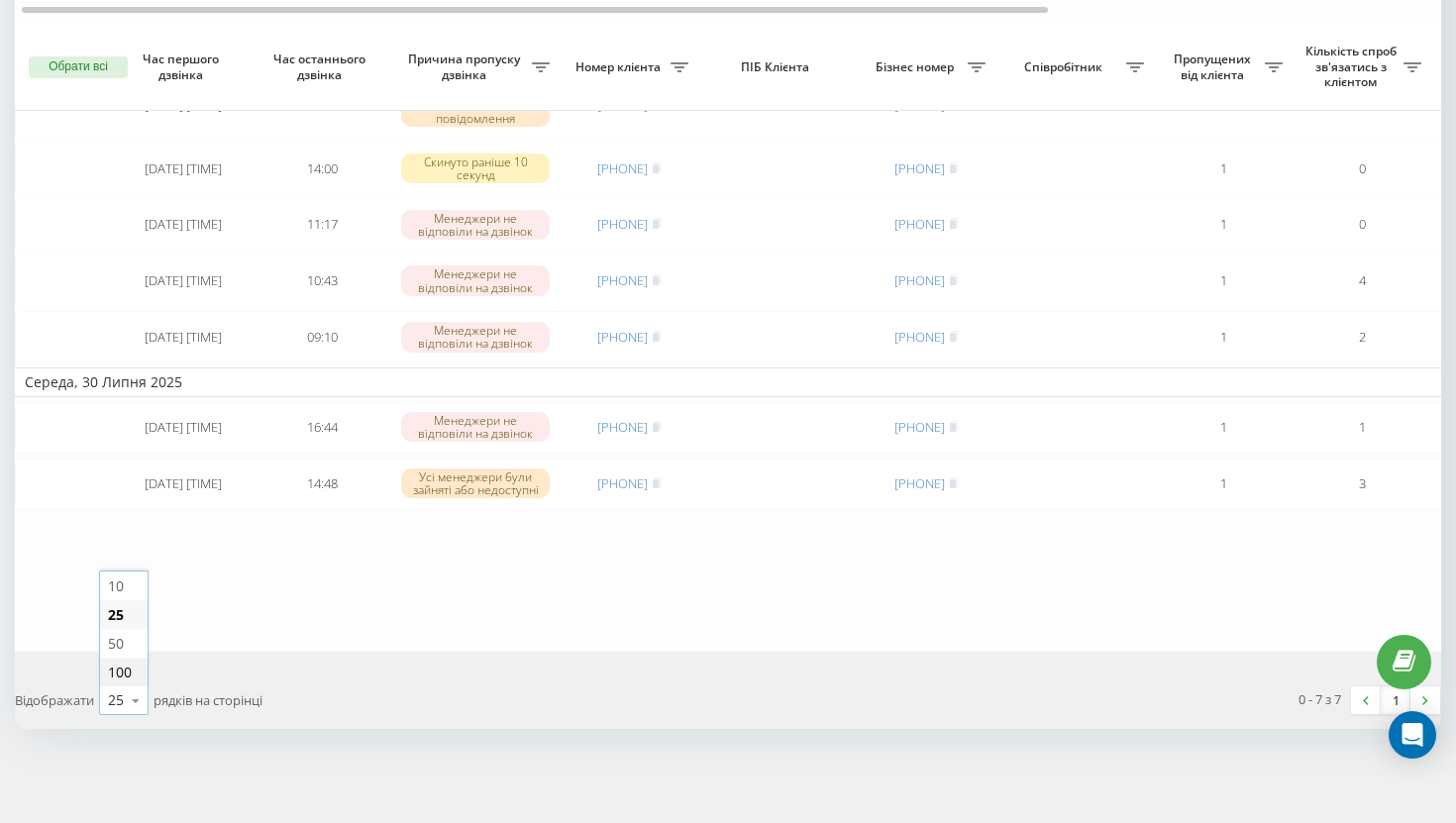 click on "100" at bounding box center (120, 671) 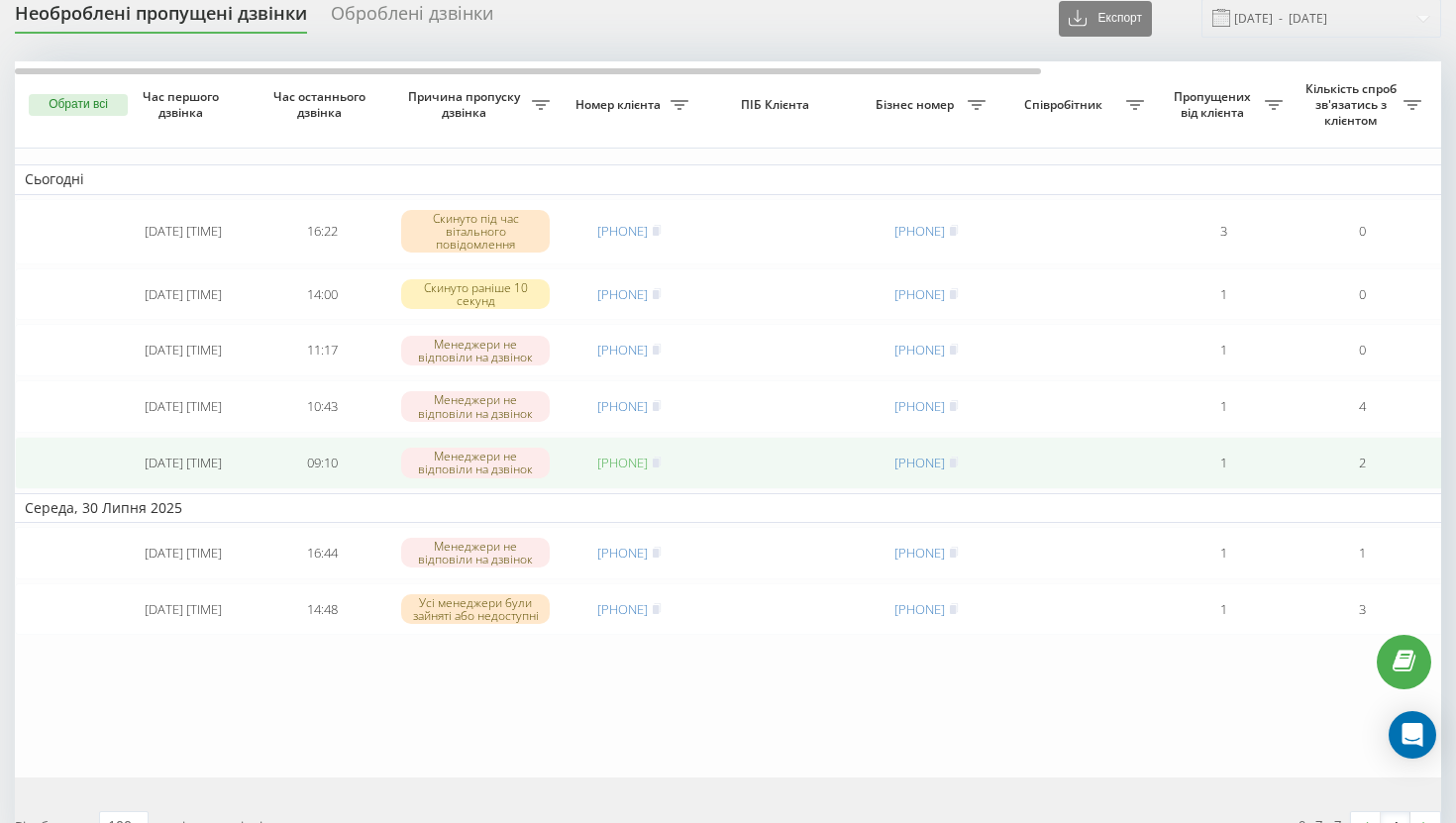 scroll, scrollTop: 0, scrollLeft: 0, axis: both 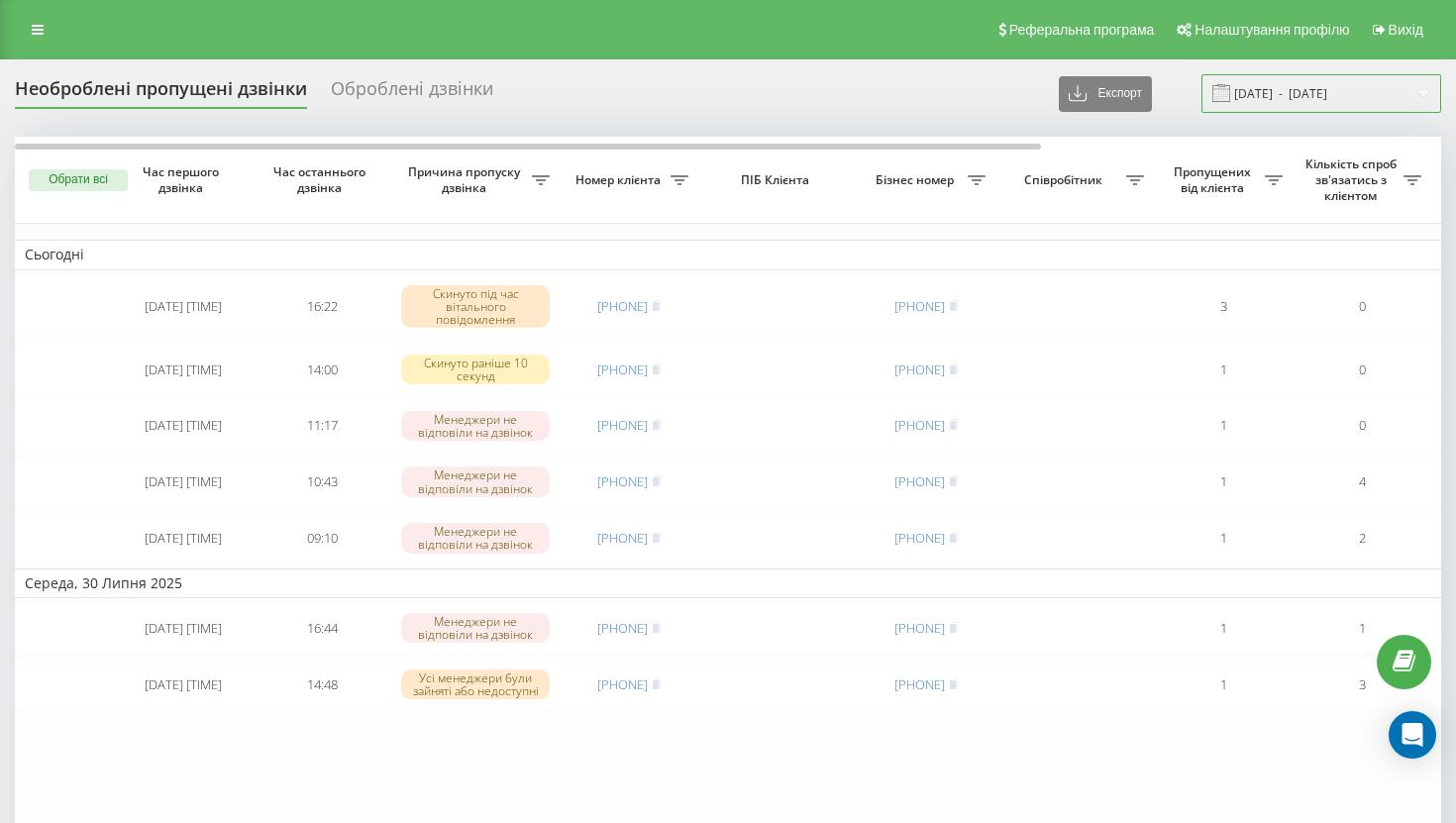click on "[DATE]  -  [DATE]" at bounding box center [1321, 93] 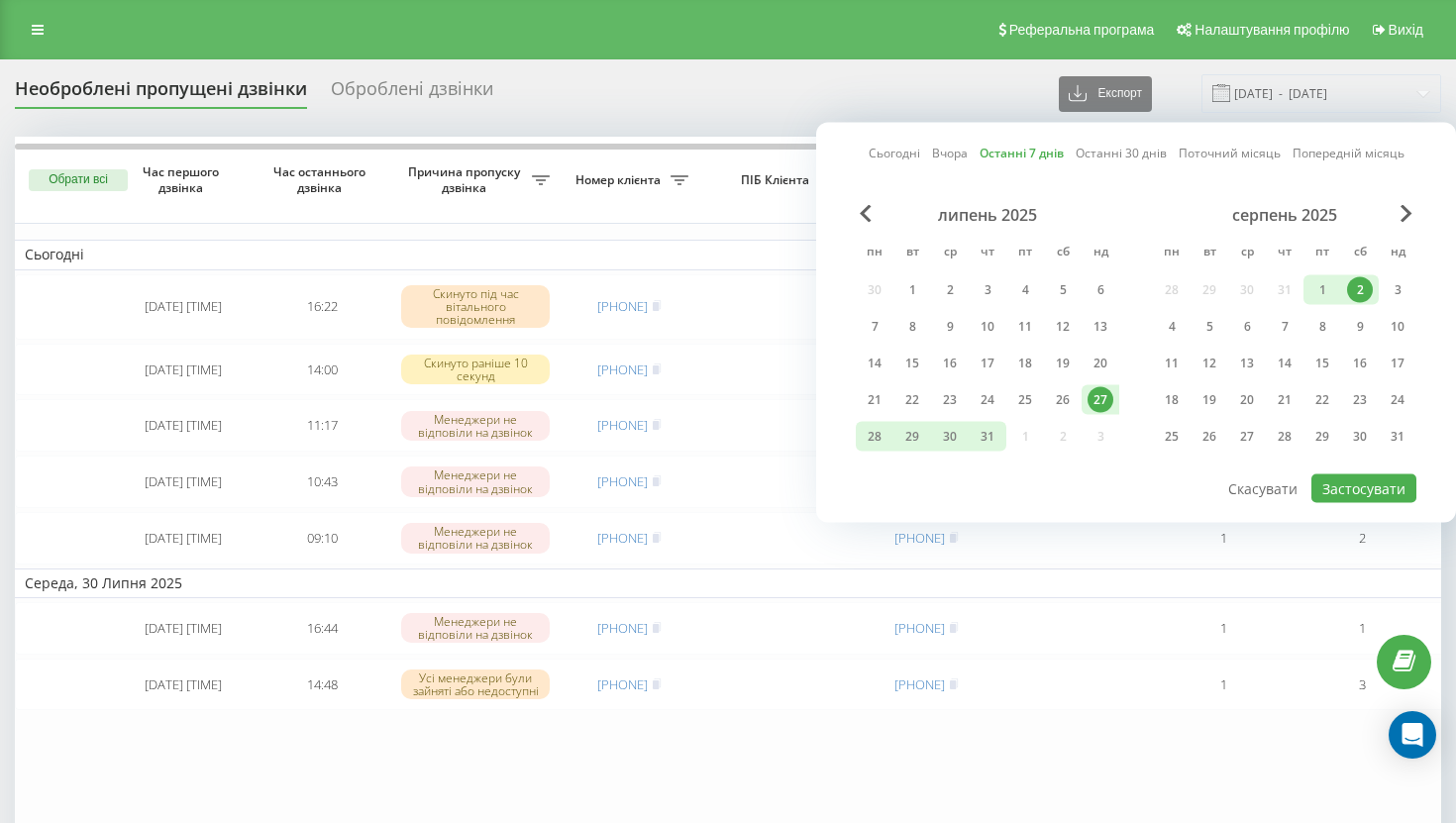 click on "Останні 30 днів" at bounding box center [1121, 153] 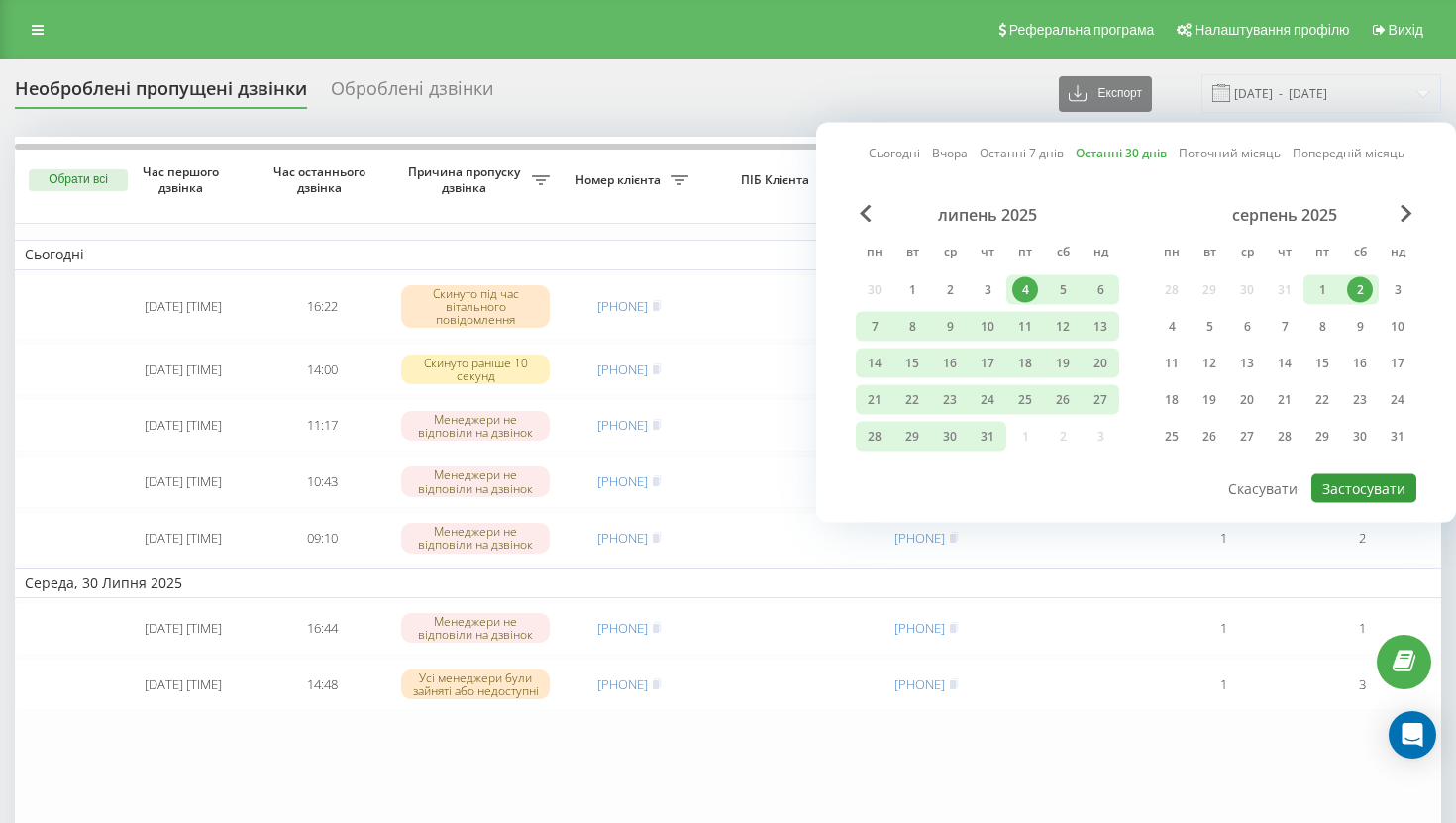click on "Застосувати" at bounding box center [1364, 488] 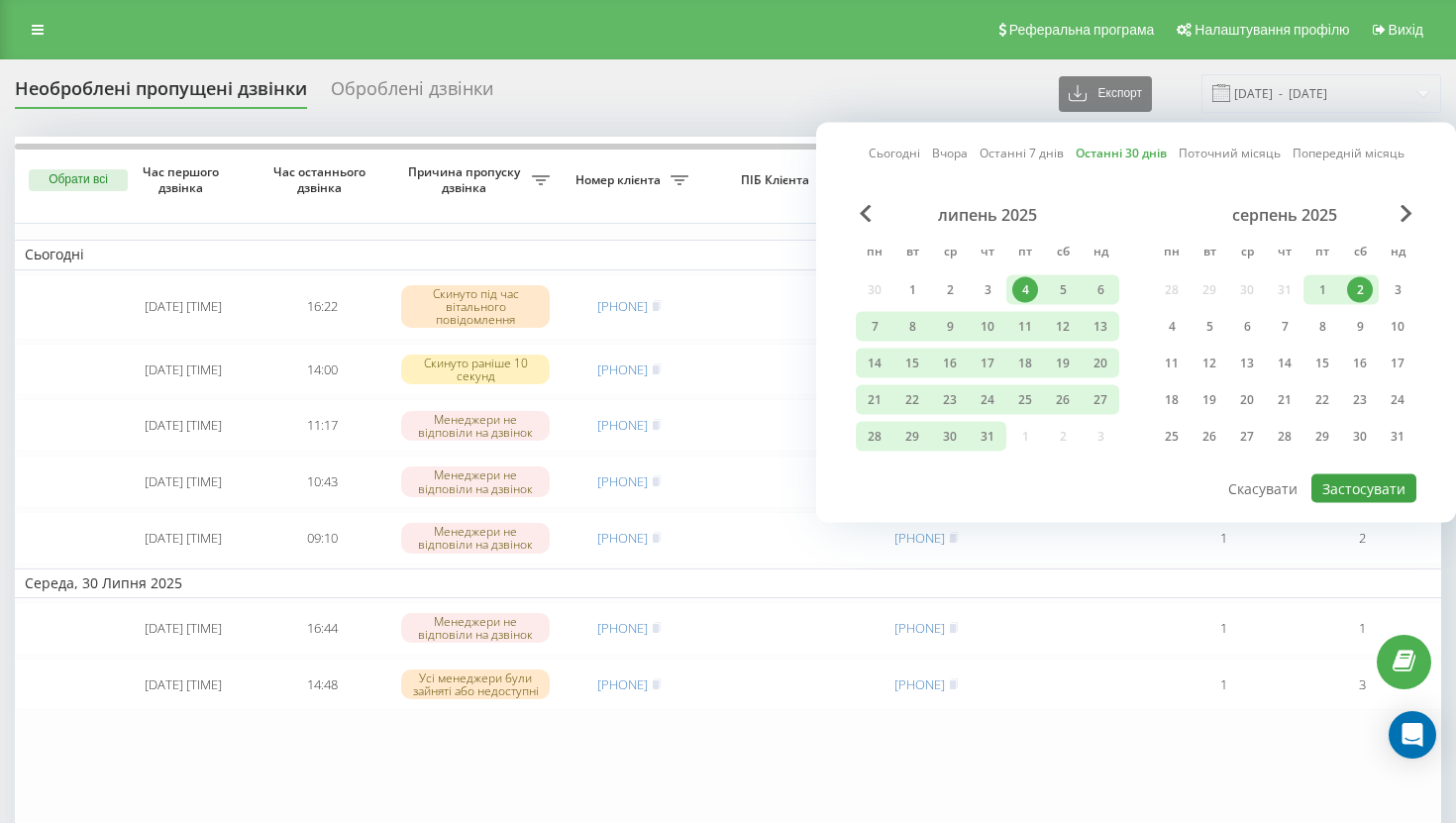 type on "[DATE]  -  [DATE]" 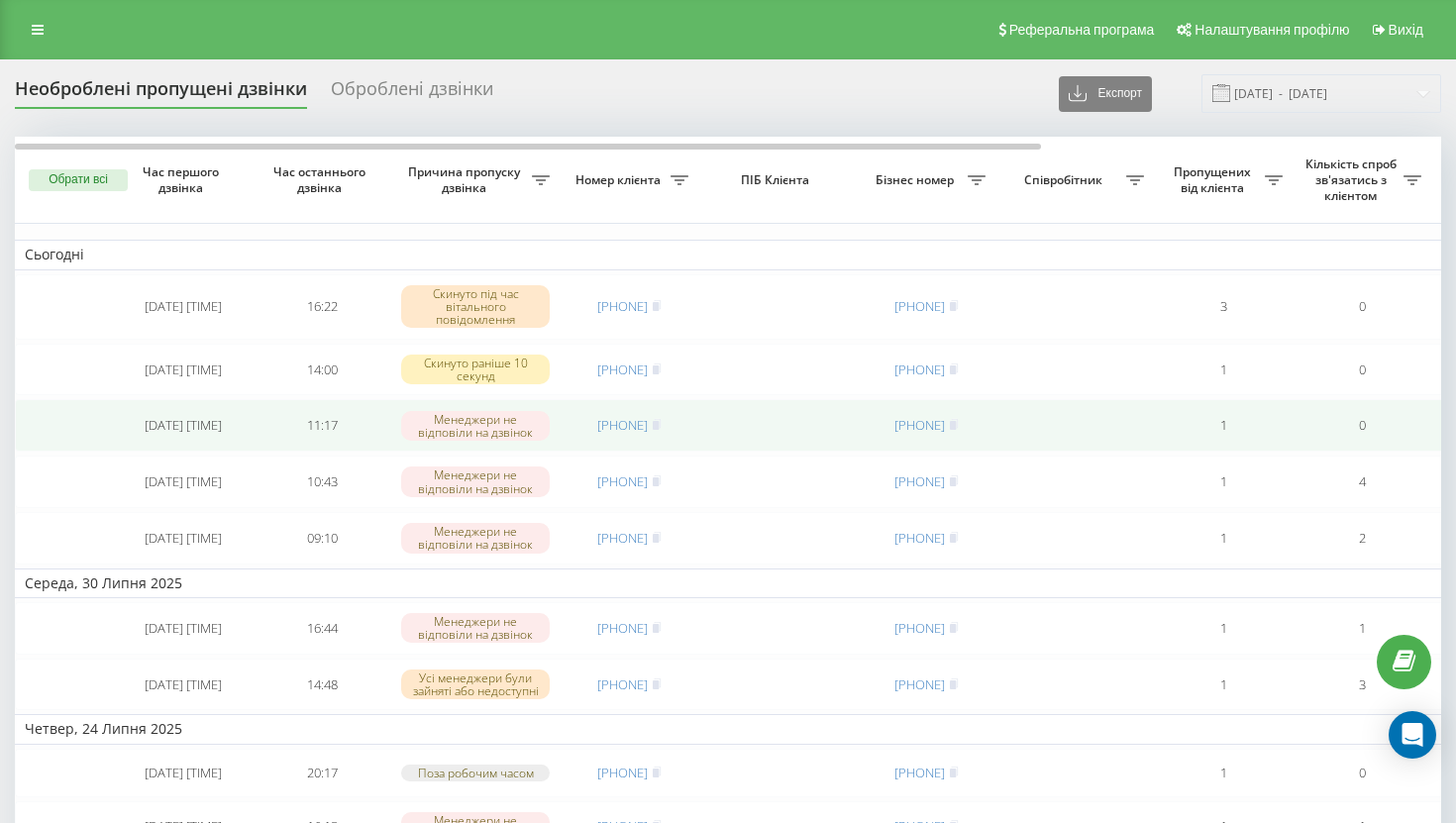 scroll, scrollTop: 219, scrollLeft: 0, axis: vertical 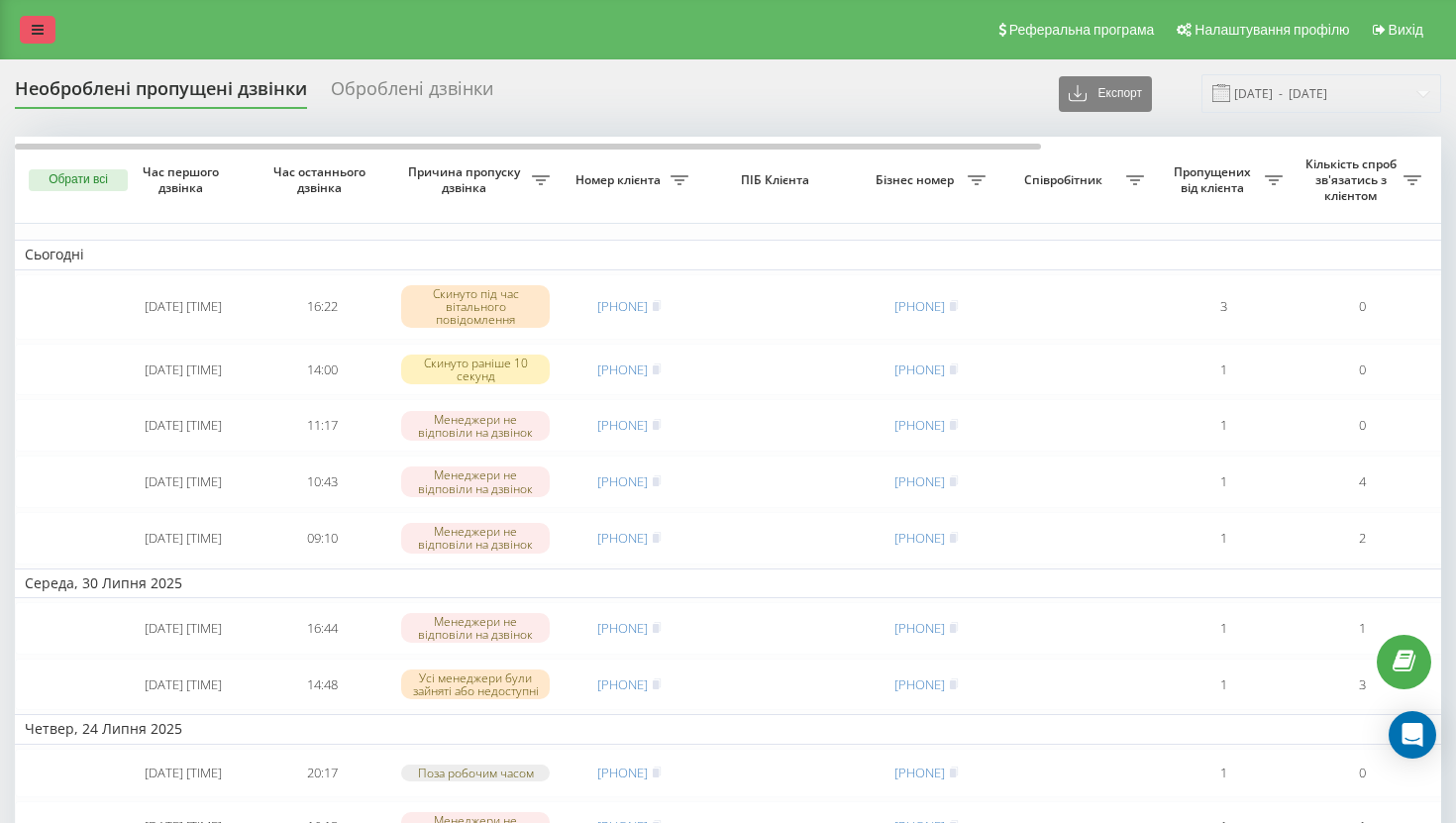 click at bounding box center (38, 30) 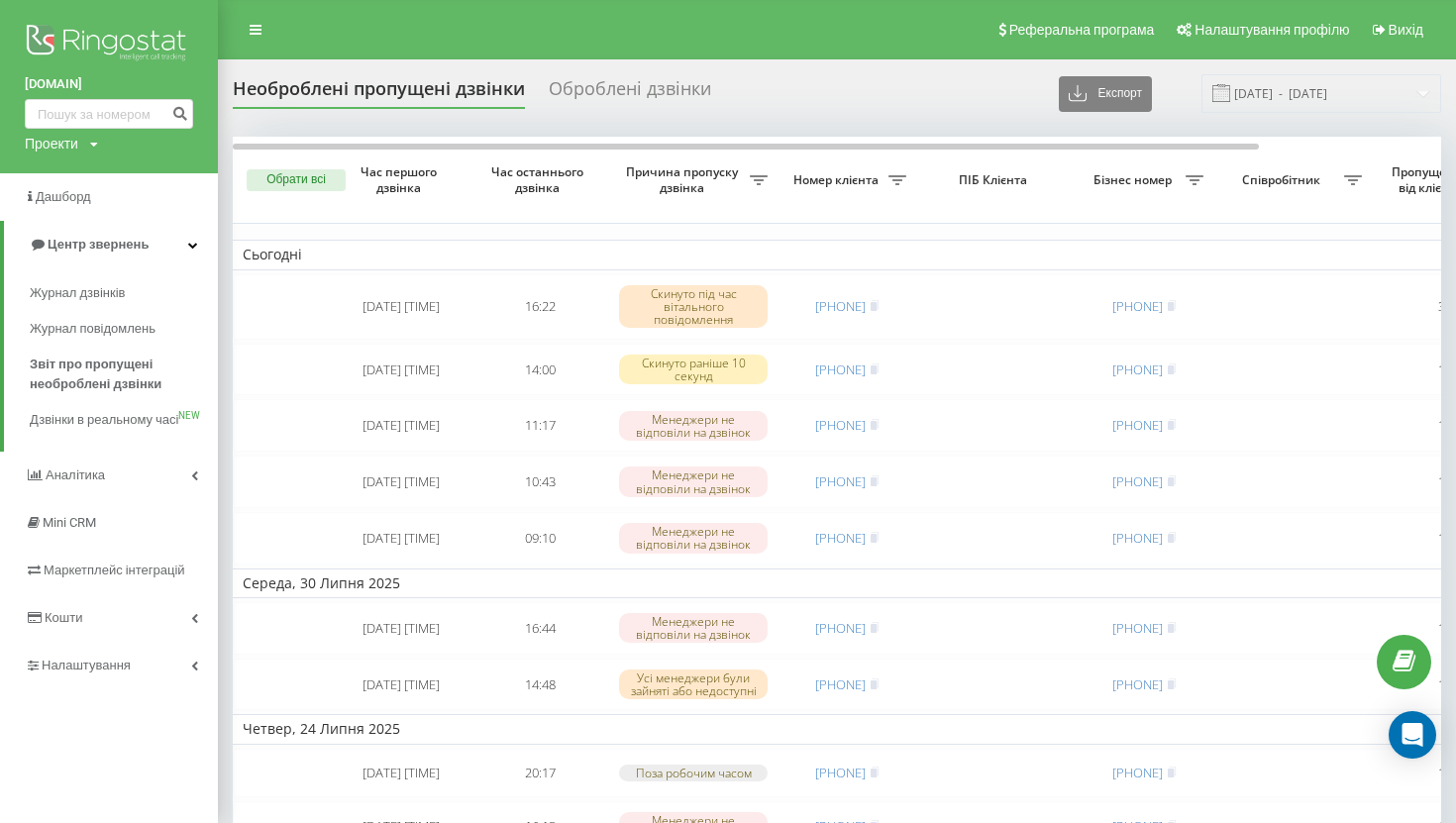 click at bounding box center (109, 45) 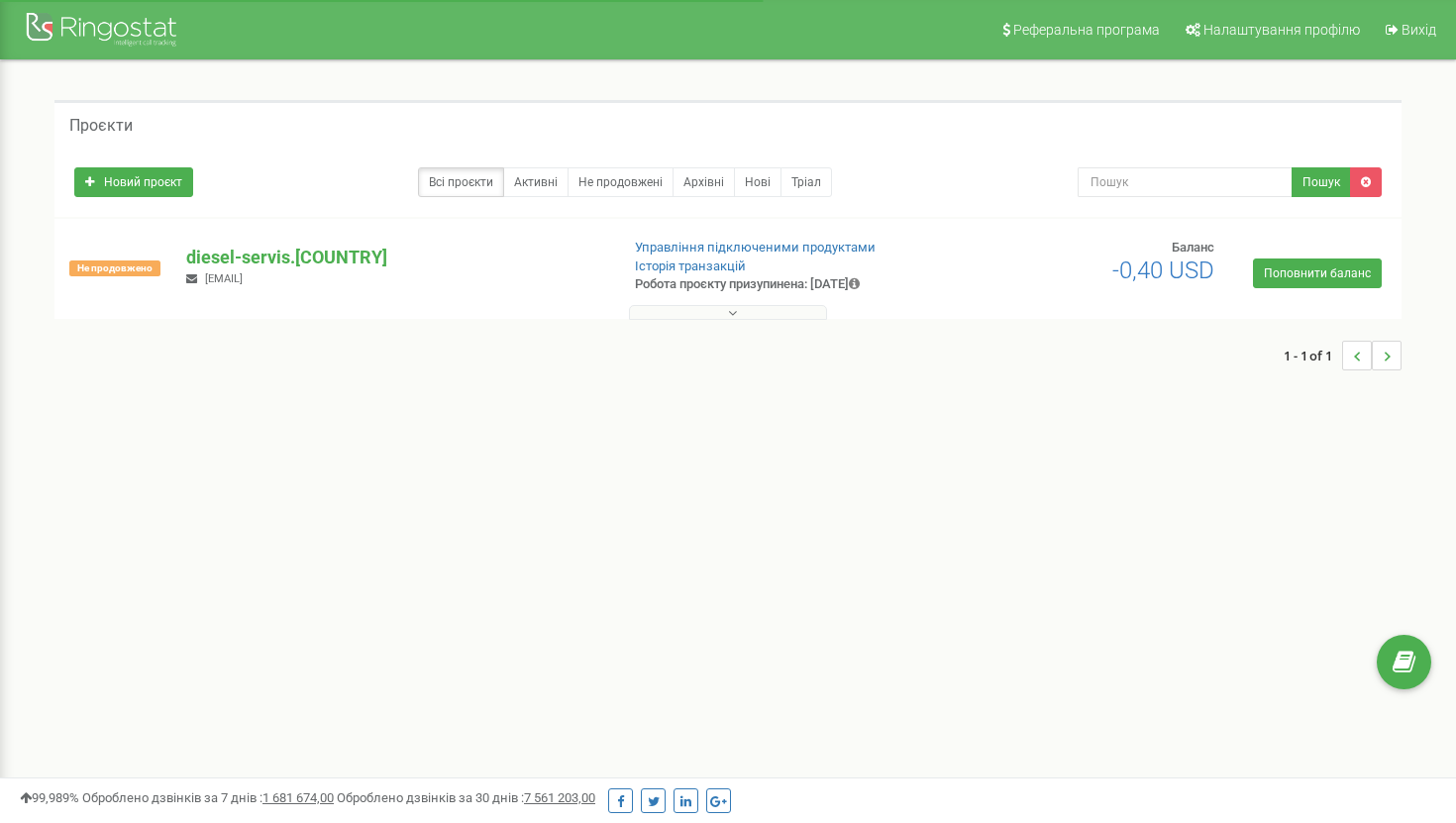 scroll, scrollTop: 0, scrollLeft: 0, axis: both 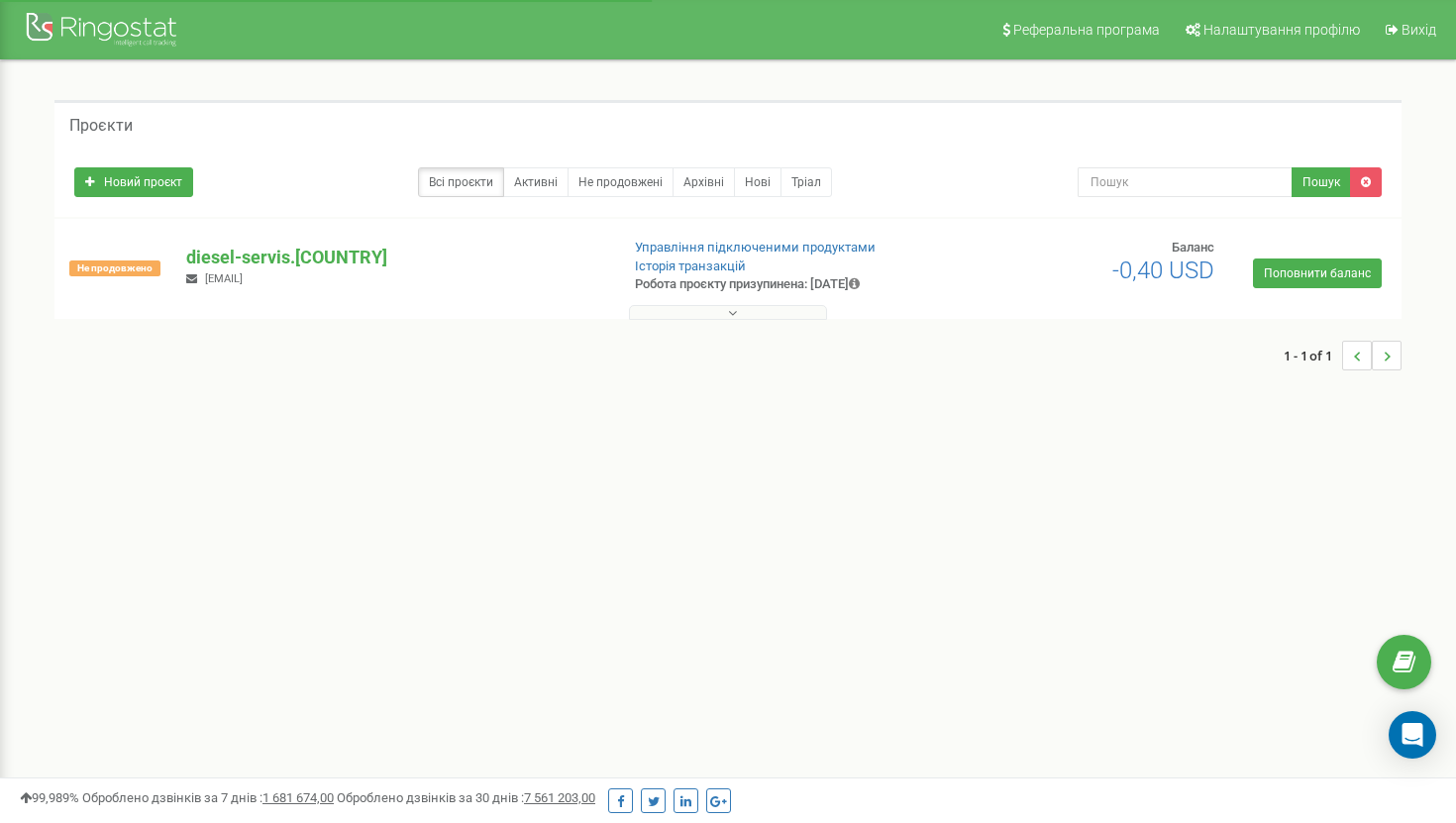 click at bounding box center [728, 312] 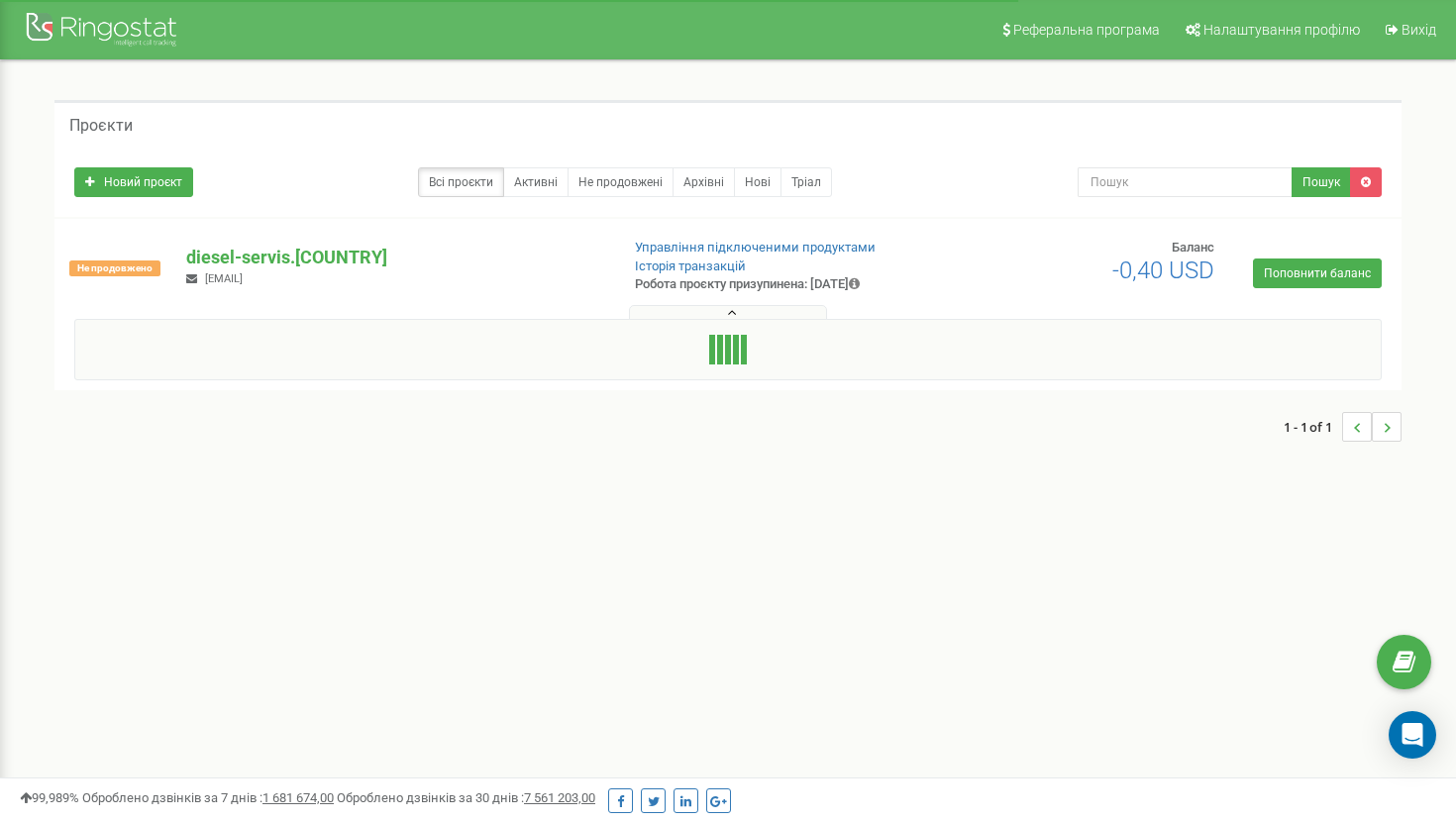 drag, startPoint x: 683, startPoint y: 287, endPoint x: 812, endPoint y: 289, distance: 129.0155 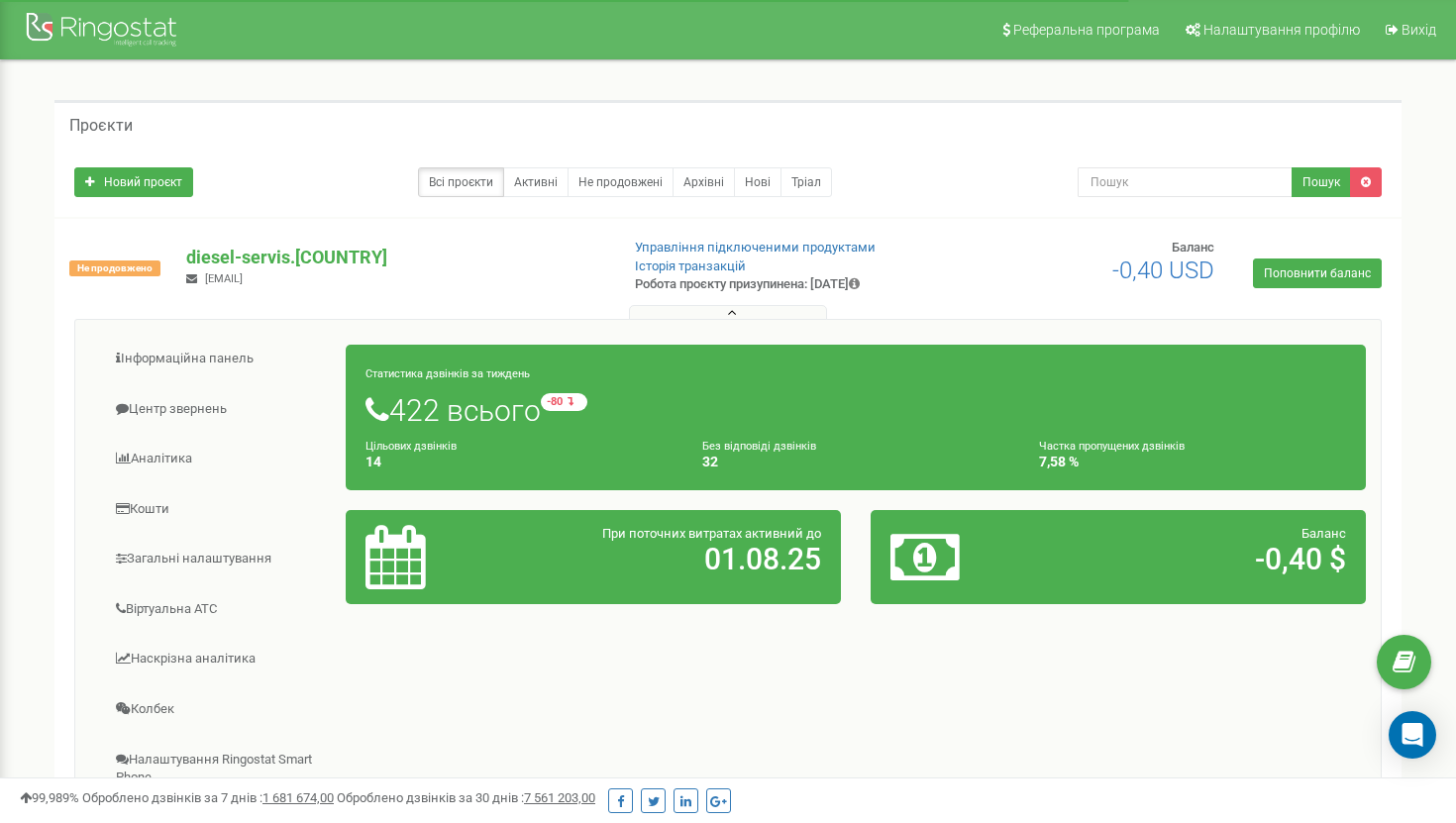 click on "Робота проєкту призупинена: [DATE]" at bounding box center (787, 284) 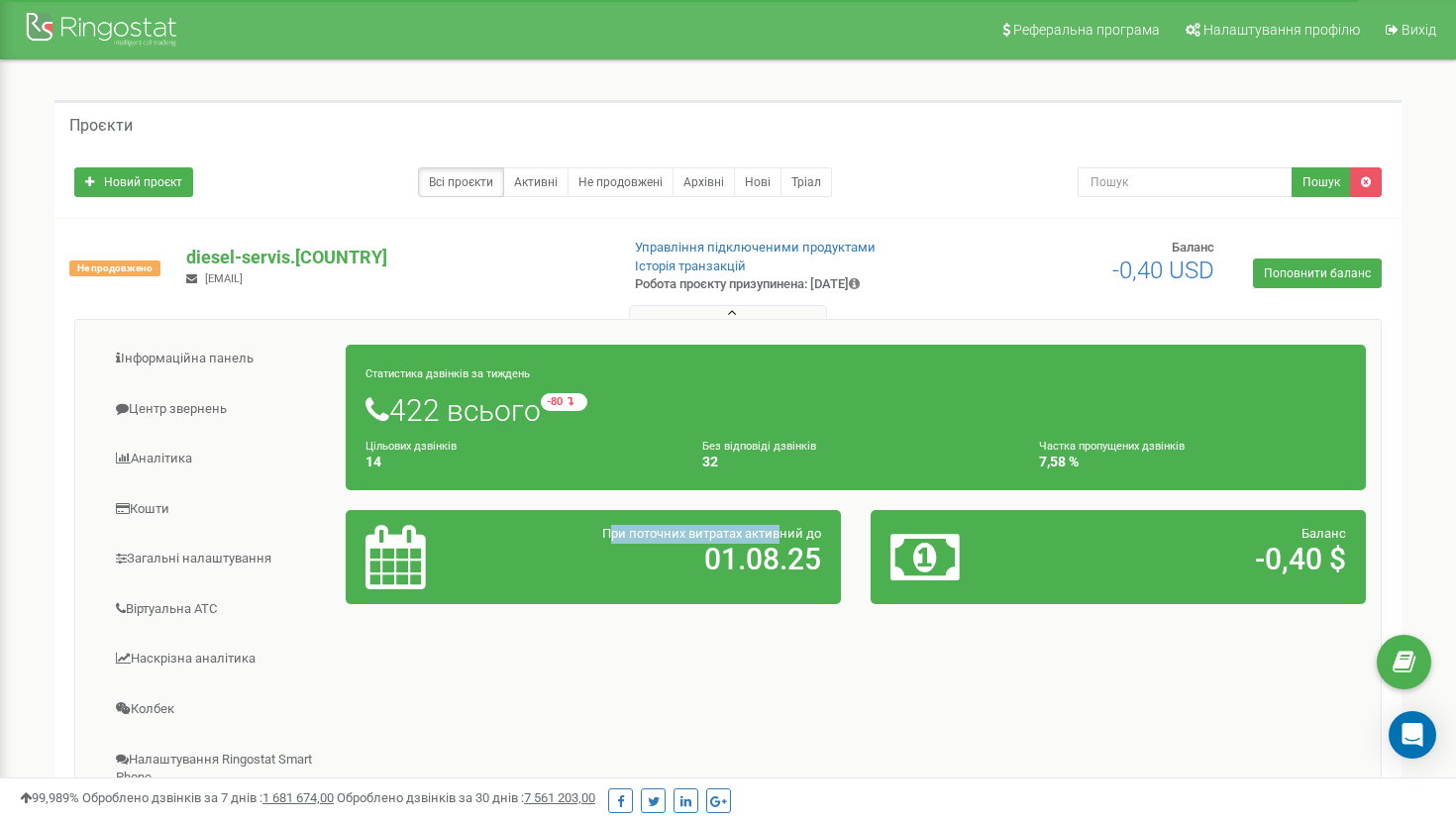 drag, startPoint x: 603, startPoint y: 535, endPoint x: 777, endPoint y: 539, distance: 174.04597 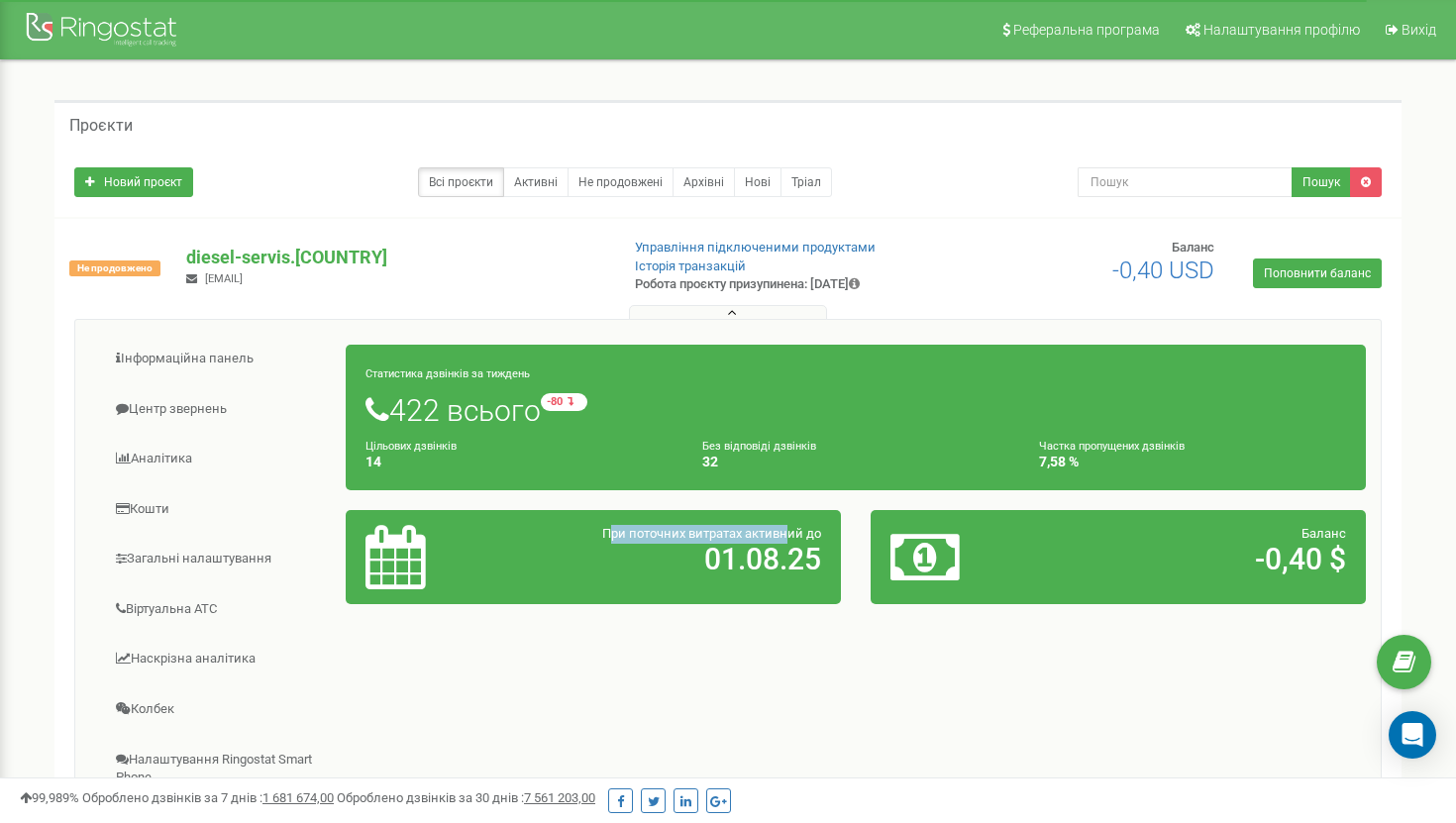 click on "При поточних витратах активний до" at bounding box center (711, 533) 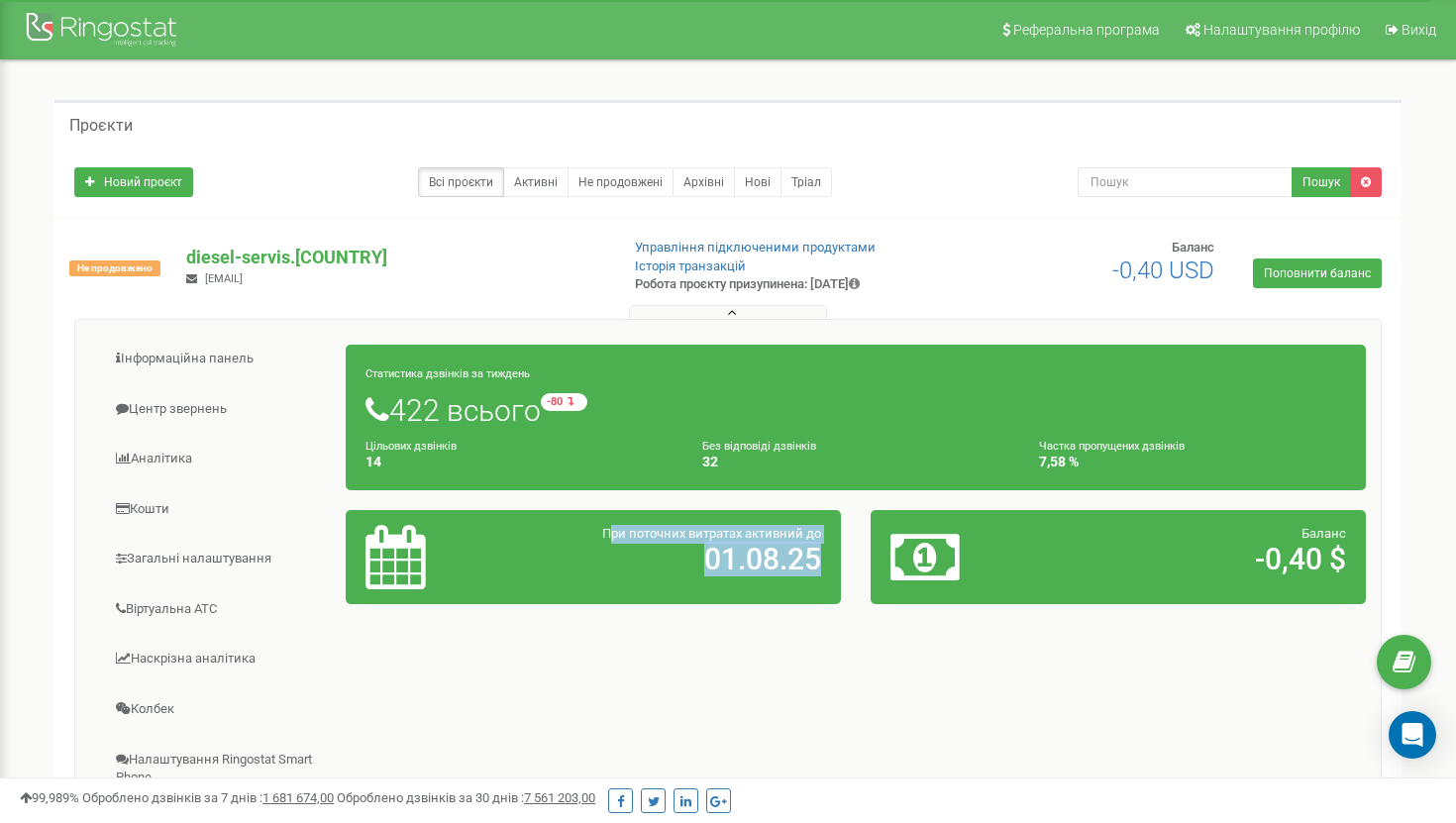 drag, startPoint x: 604, startPoint y: 537, endPoint x: 817, endPoint y: 544, distance: 213.11499 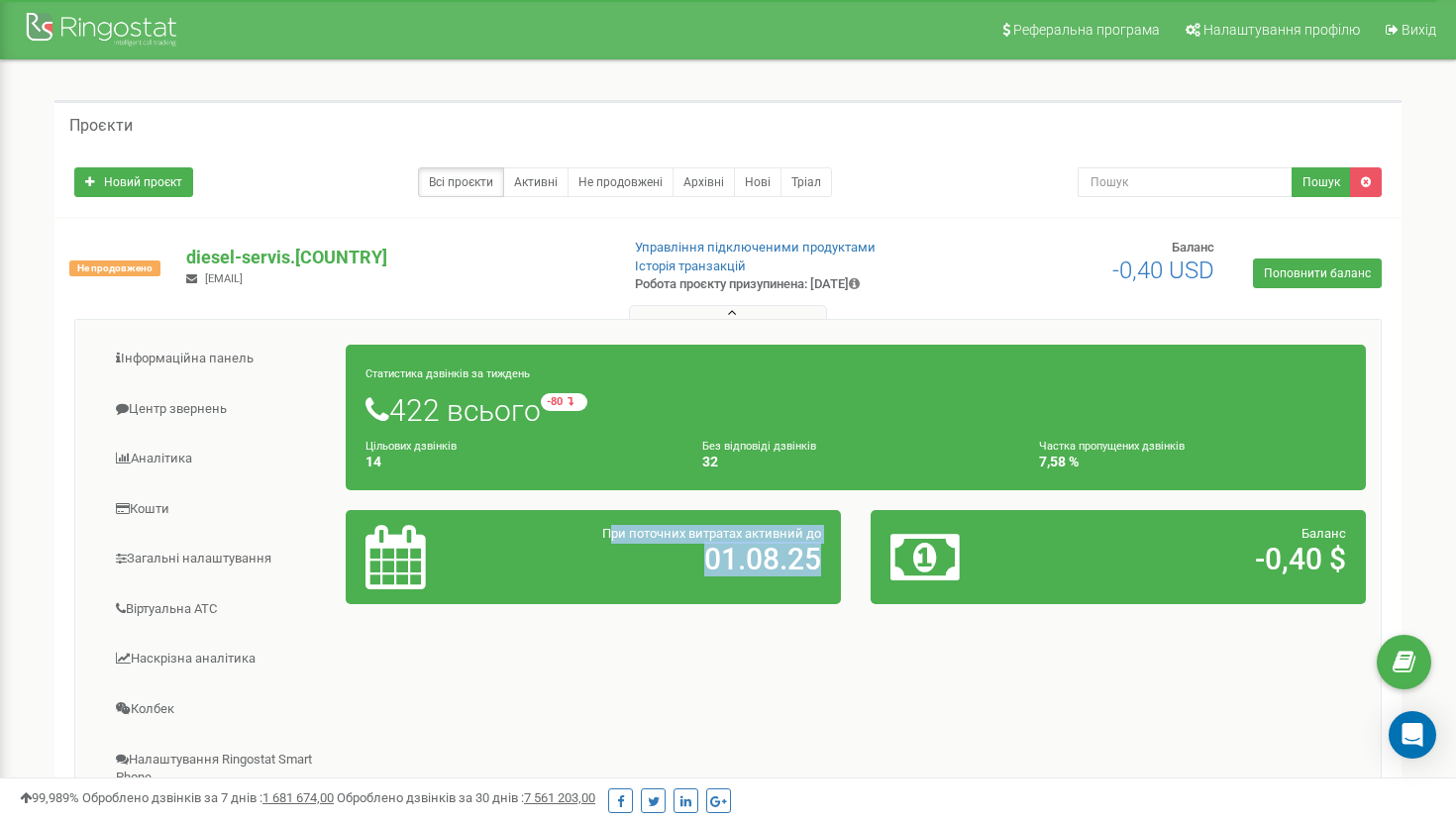click on "01.08.25" at bounding box center (674, 559) 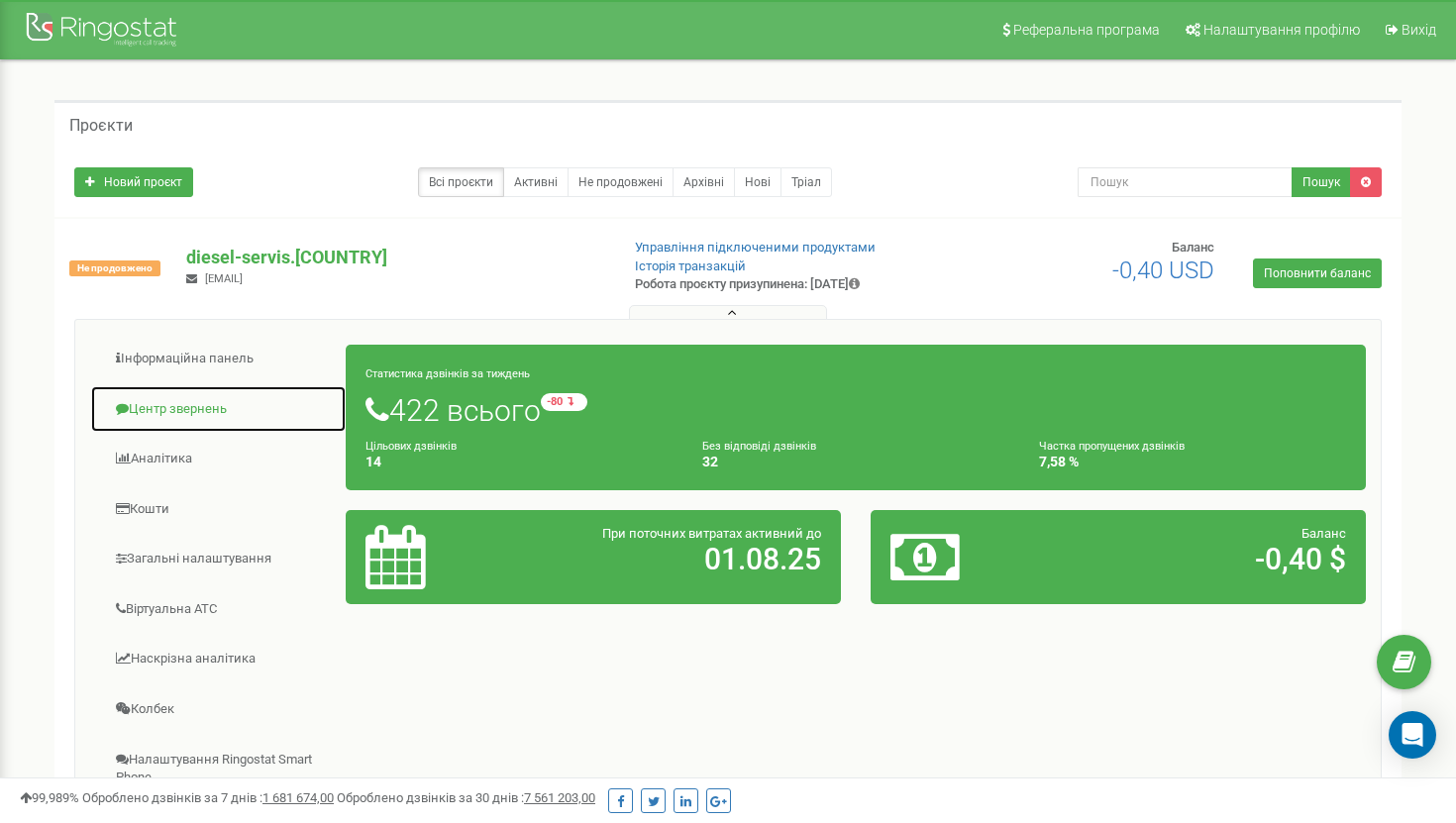 click on "Центр звернень" at bounding box center [218, 409] 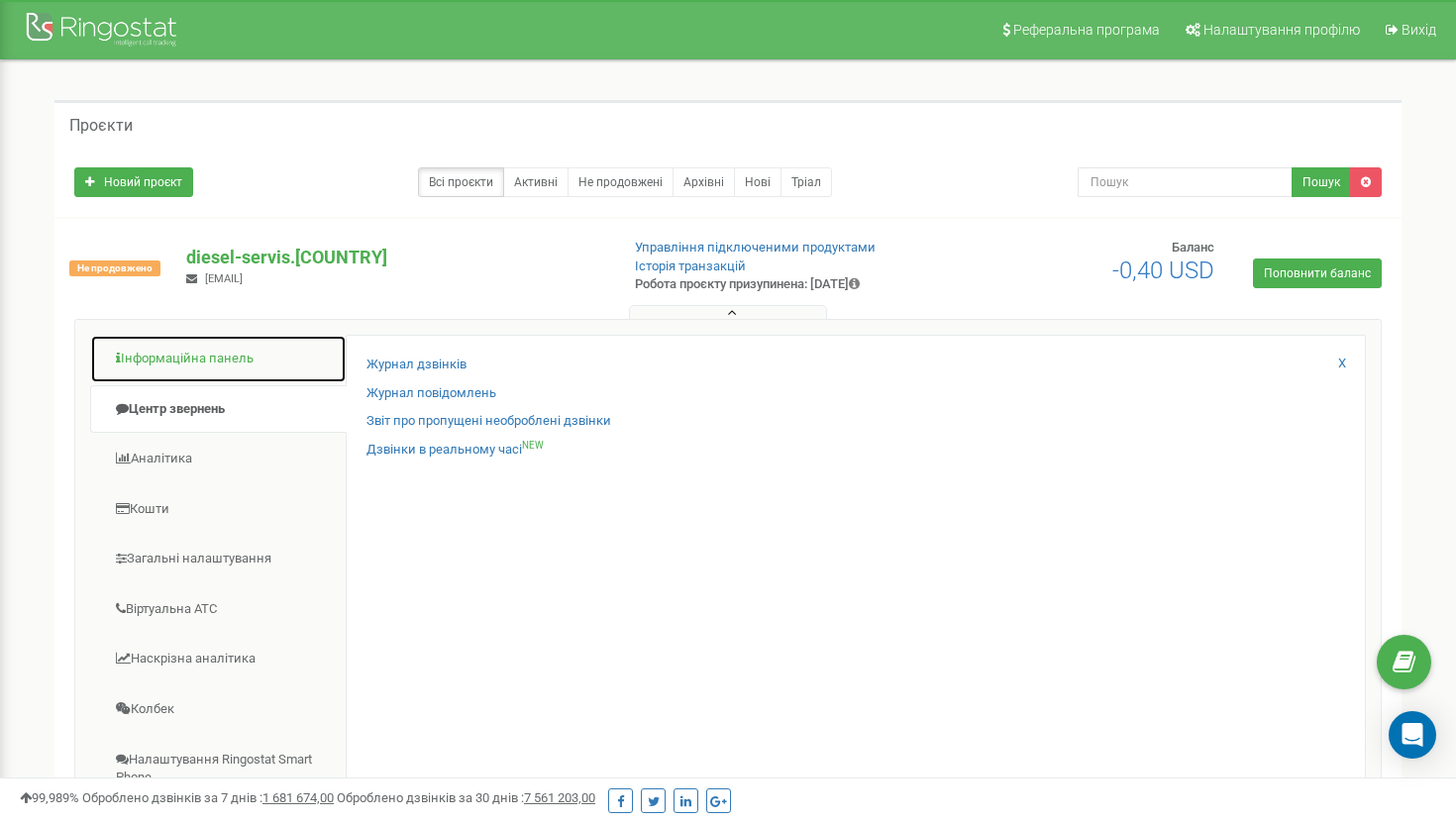 click on "Інформаційна панель" at bounding box center (218, 359) 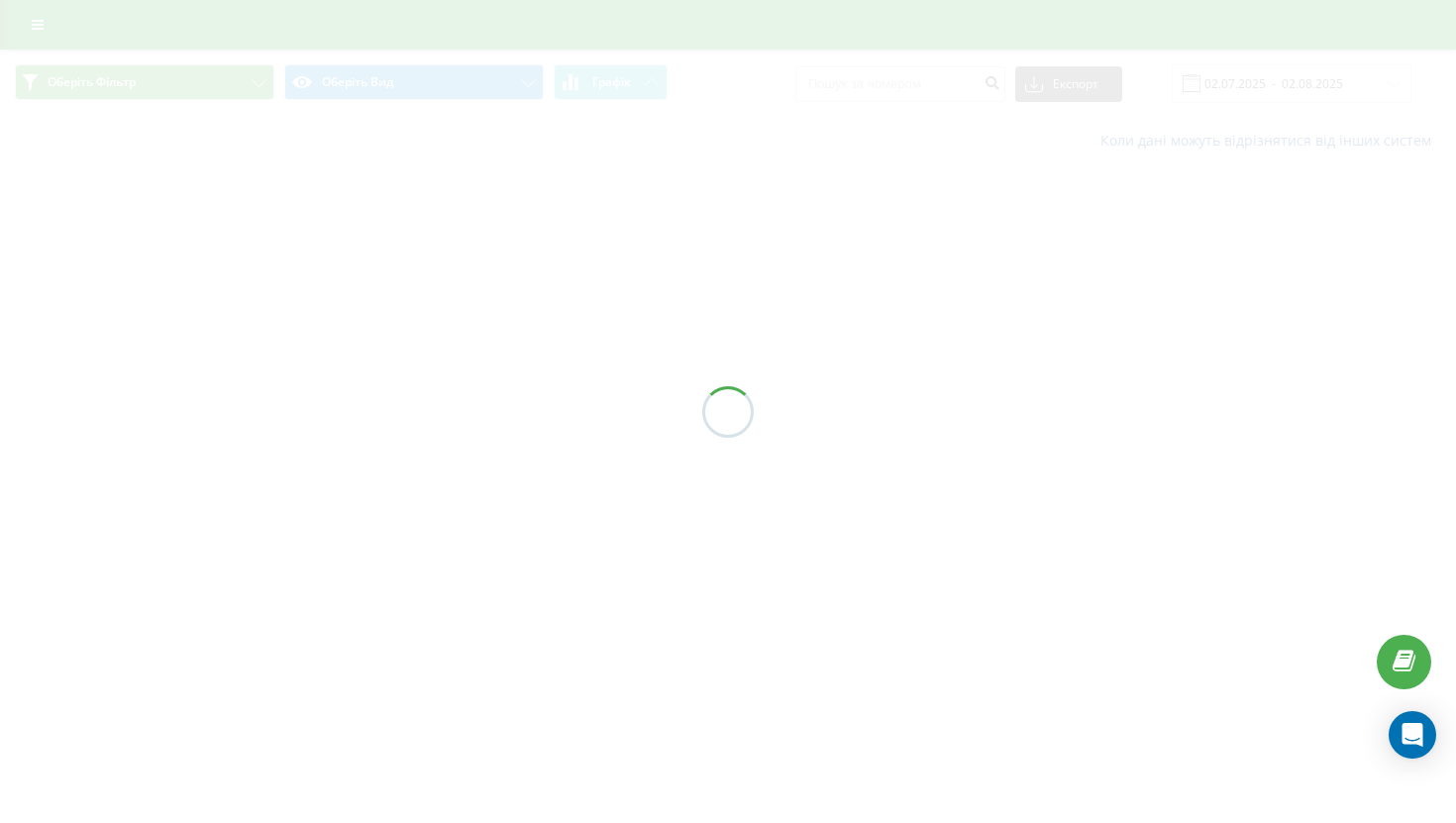 scroll, scrollTop: 0, scrollLeft: 0, axis: both 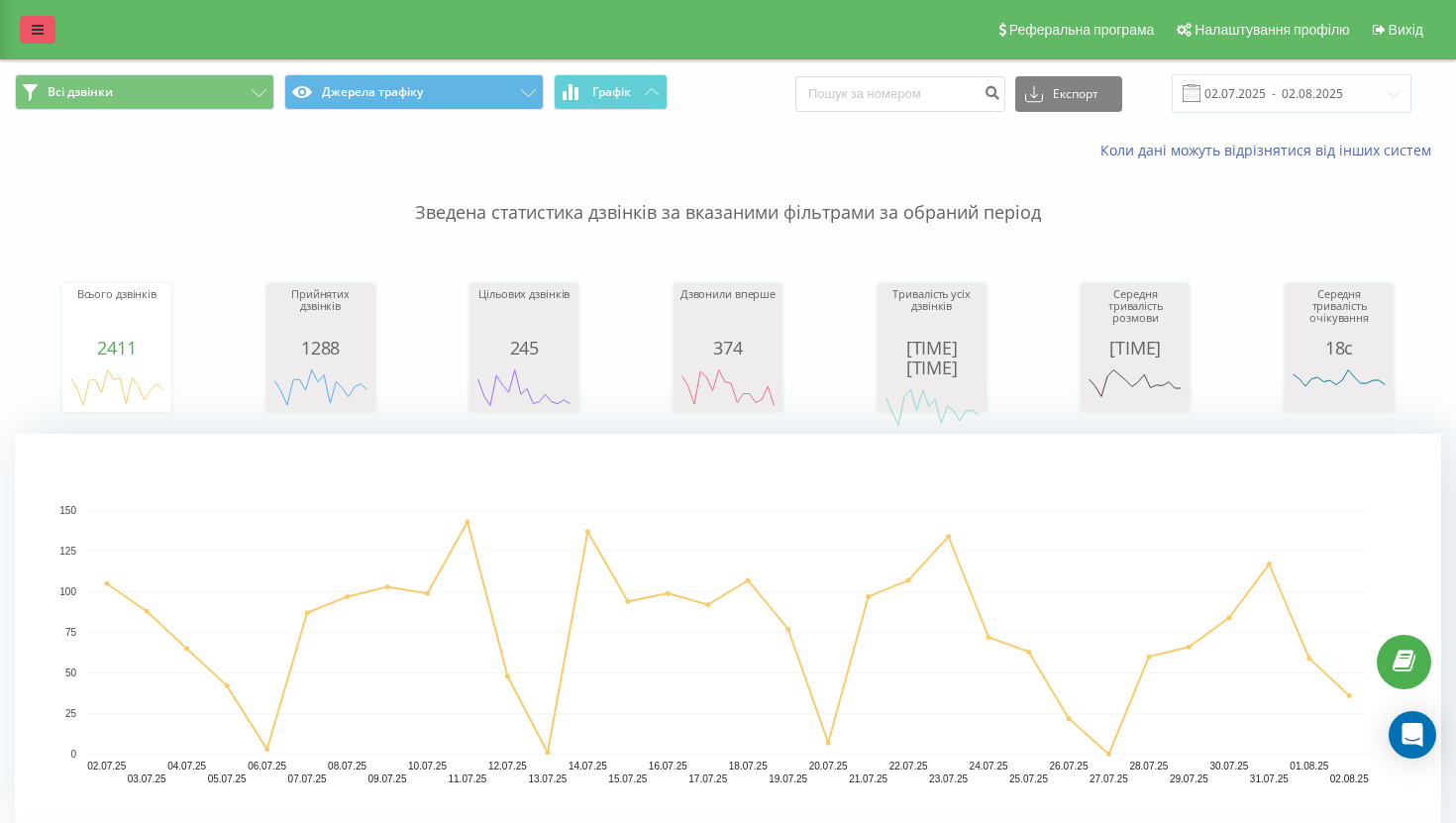 click at bounding box center [38, 30] 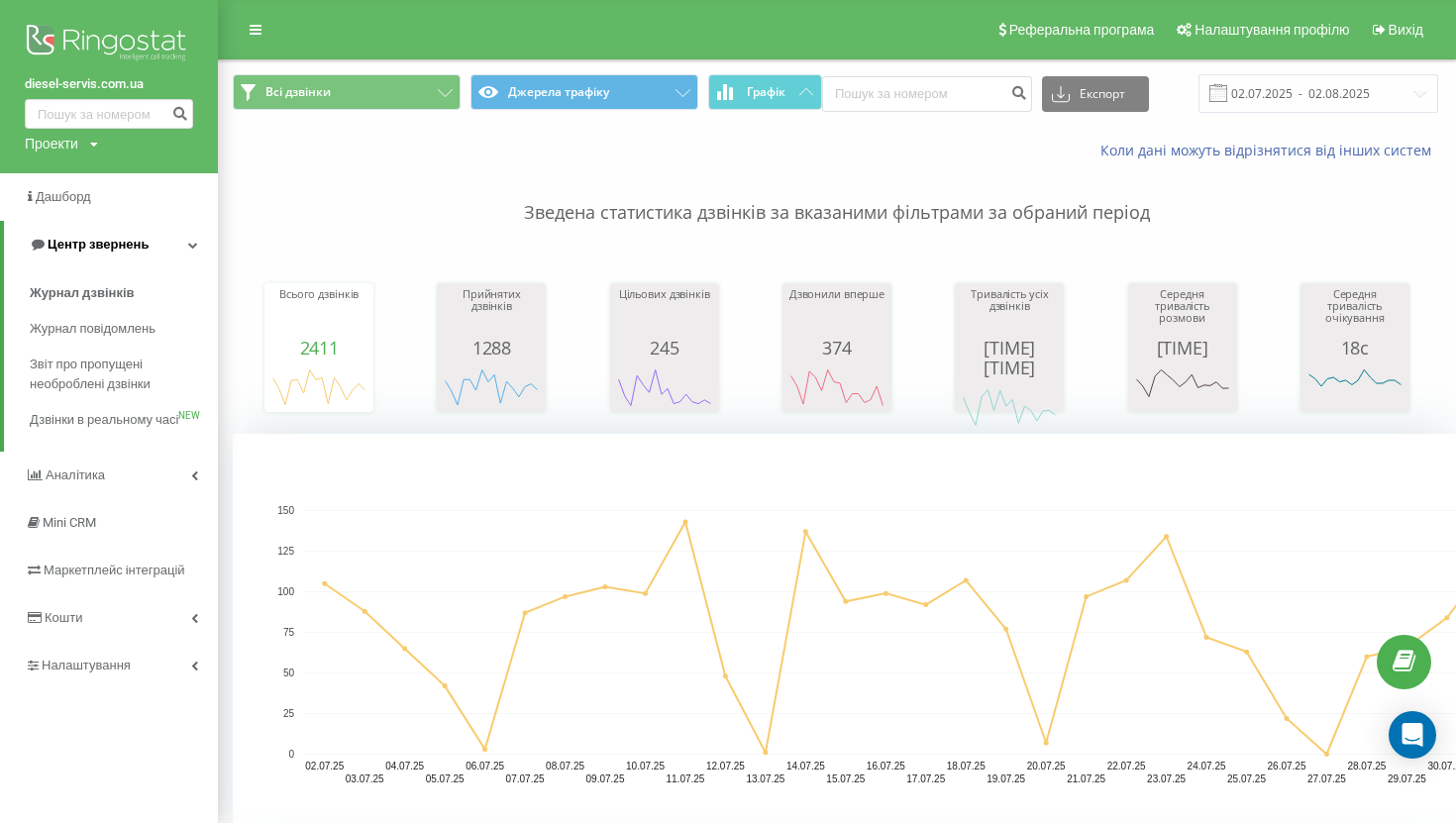 click on "Центр звернень" at bounding box center [98, 244] 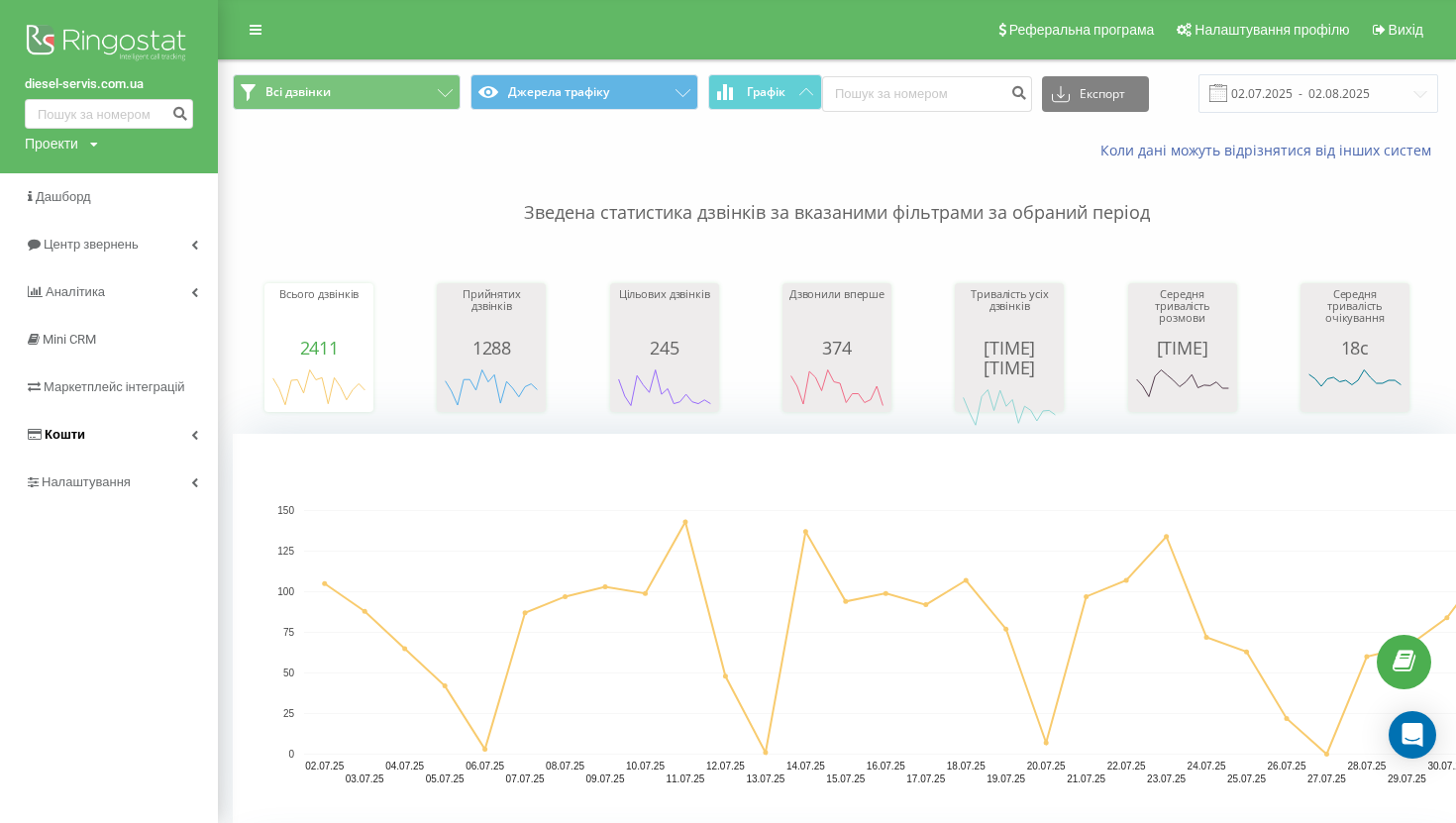click on "Кошти" at bounding box center (109, 435) 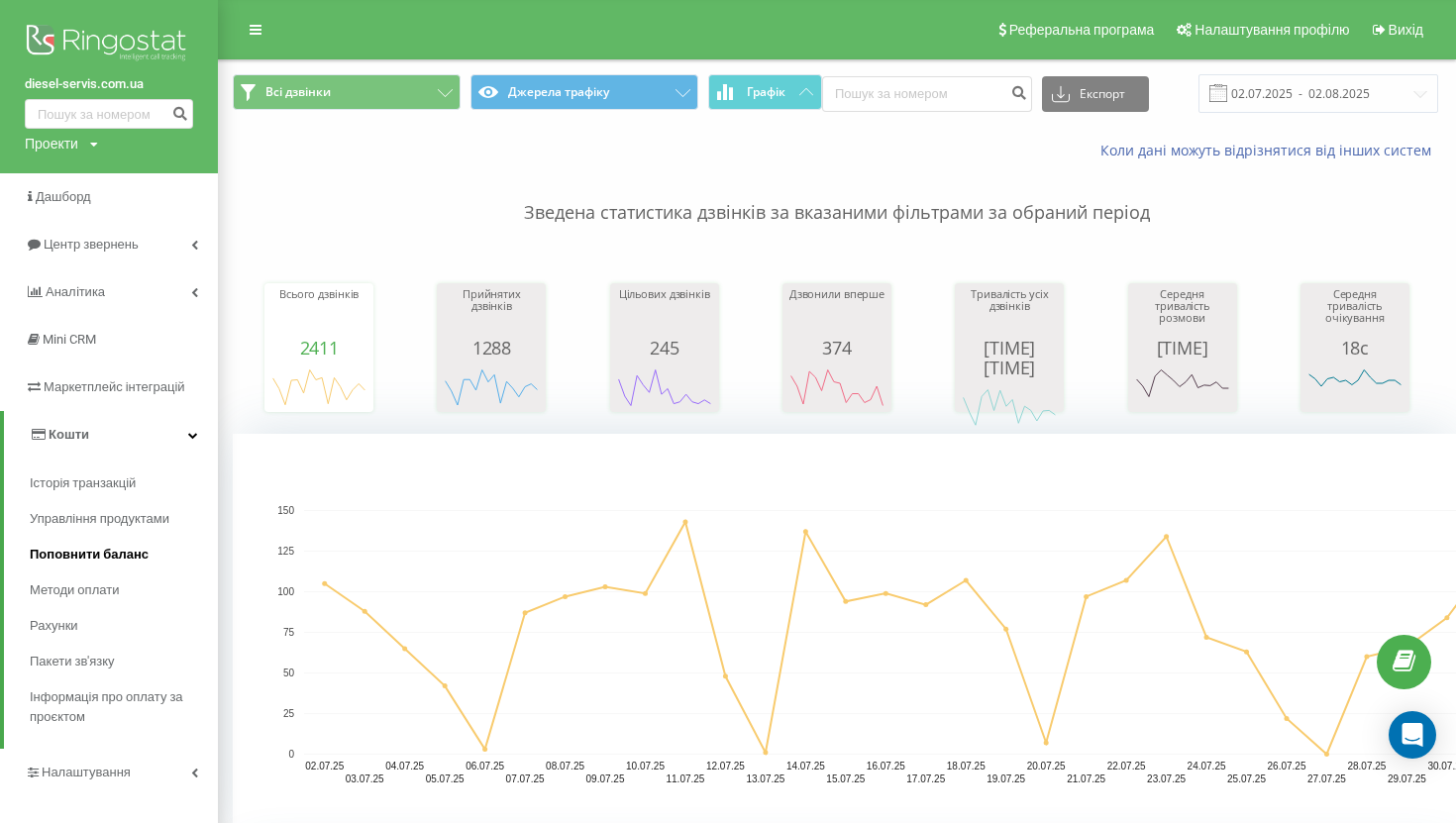click on "Поповнити баланс" at bounding box center [89, 555] 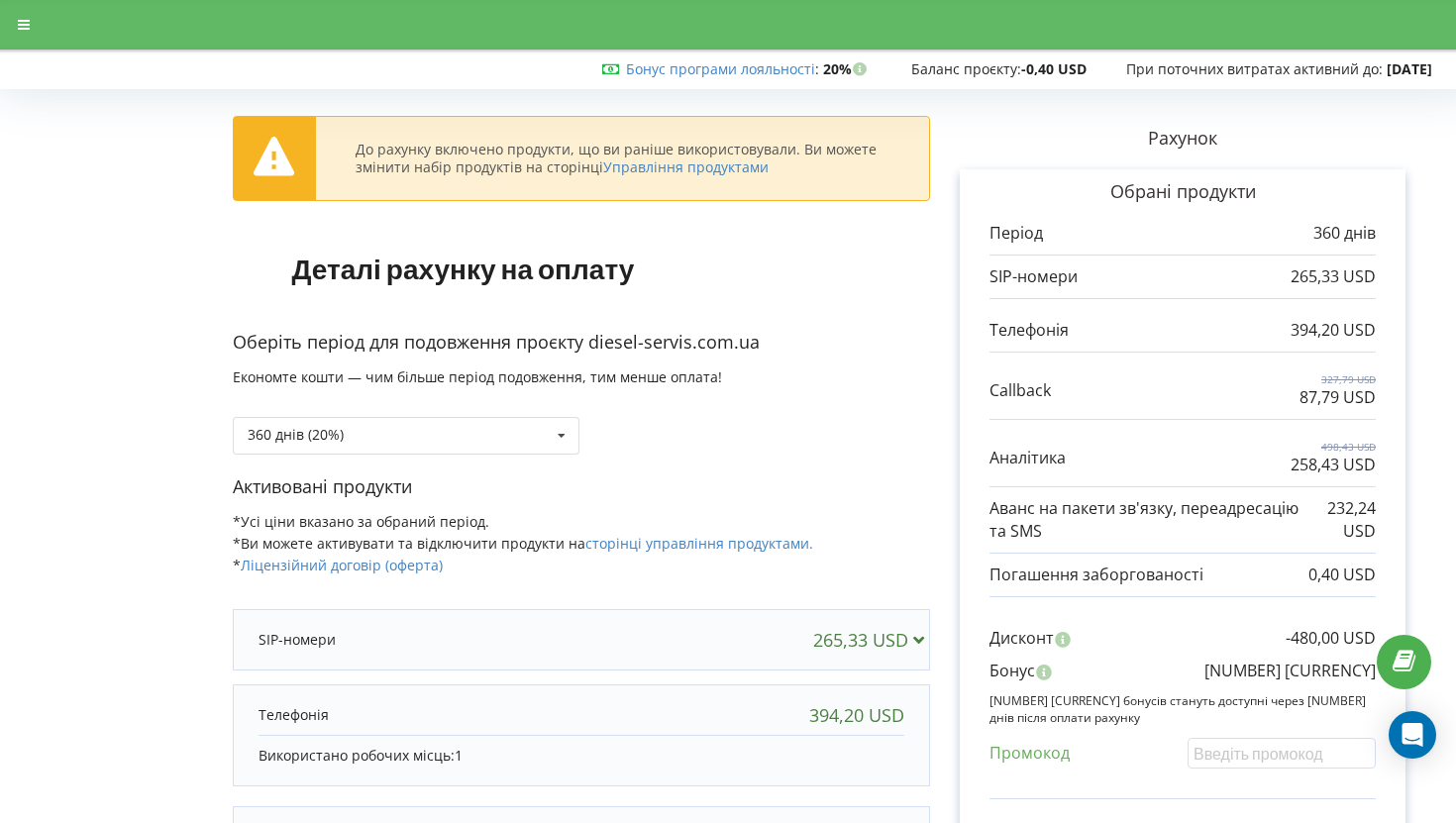 scroll, scrollTop: 0, scrollLeft: 0, axis: both 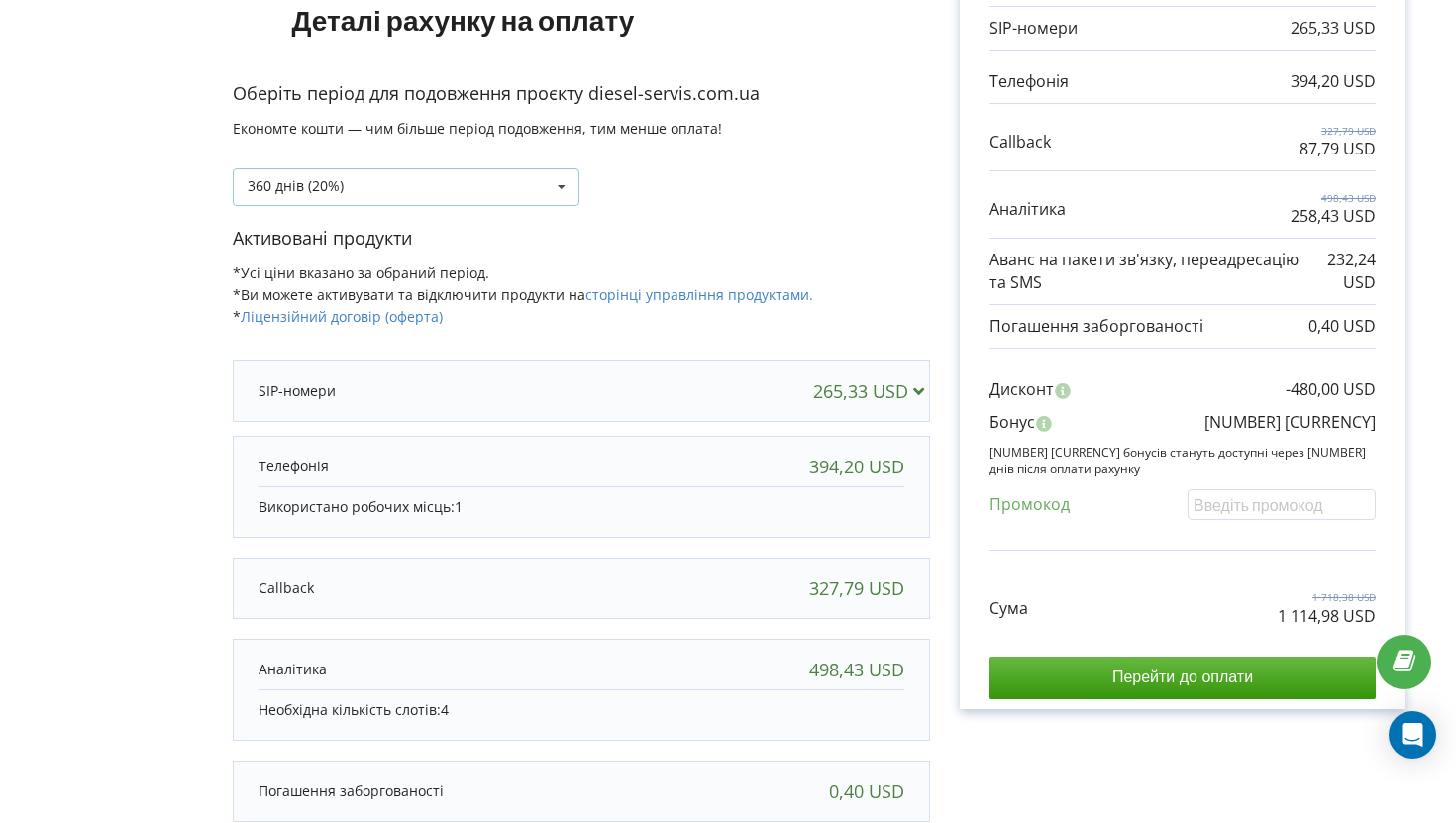 click on "360 днів
(20%)
180 днів
(10%)" at bounding box center (406, 187) 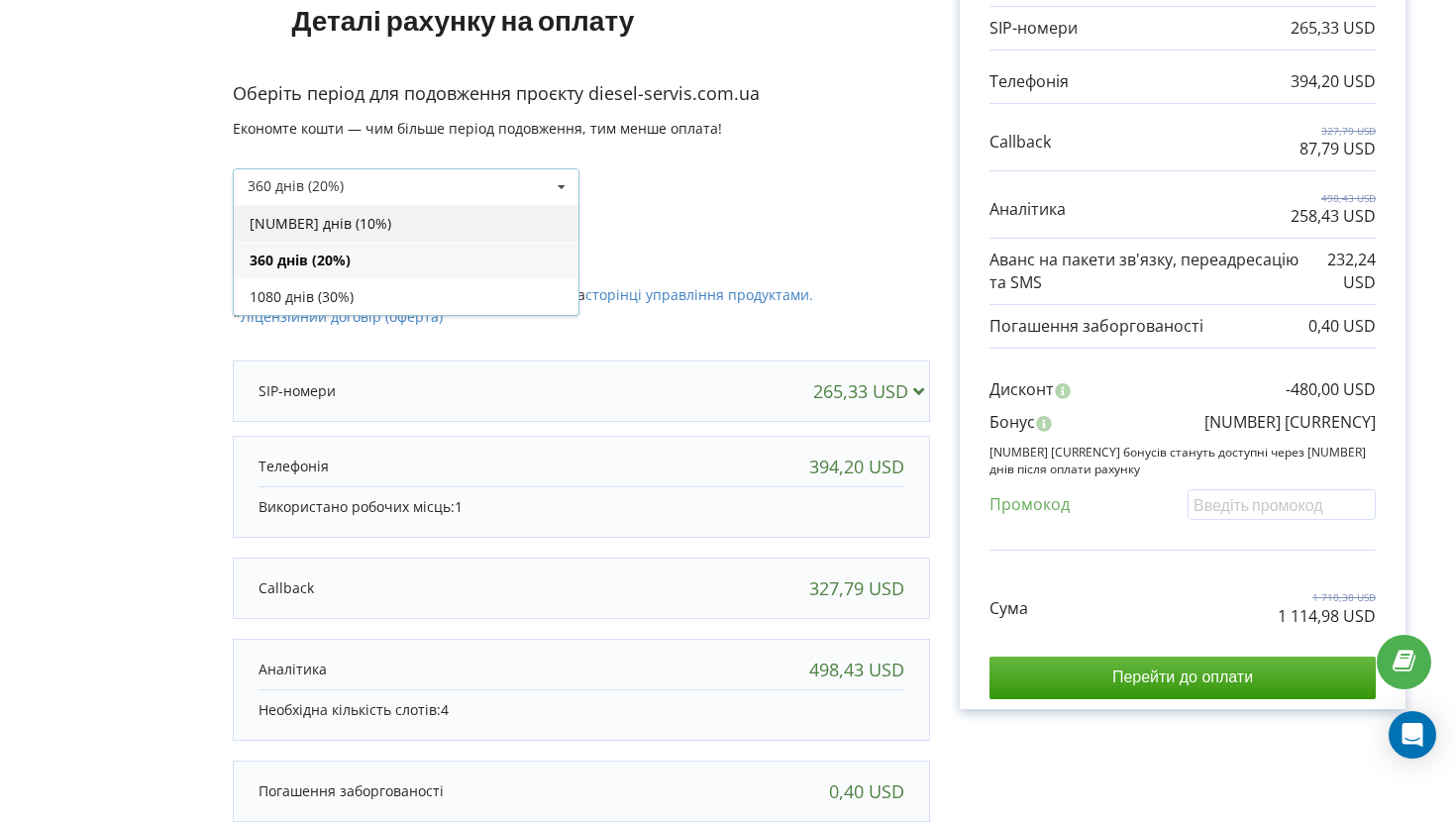 click on "180 днів
(10%)" at bounding box center (406, 223) 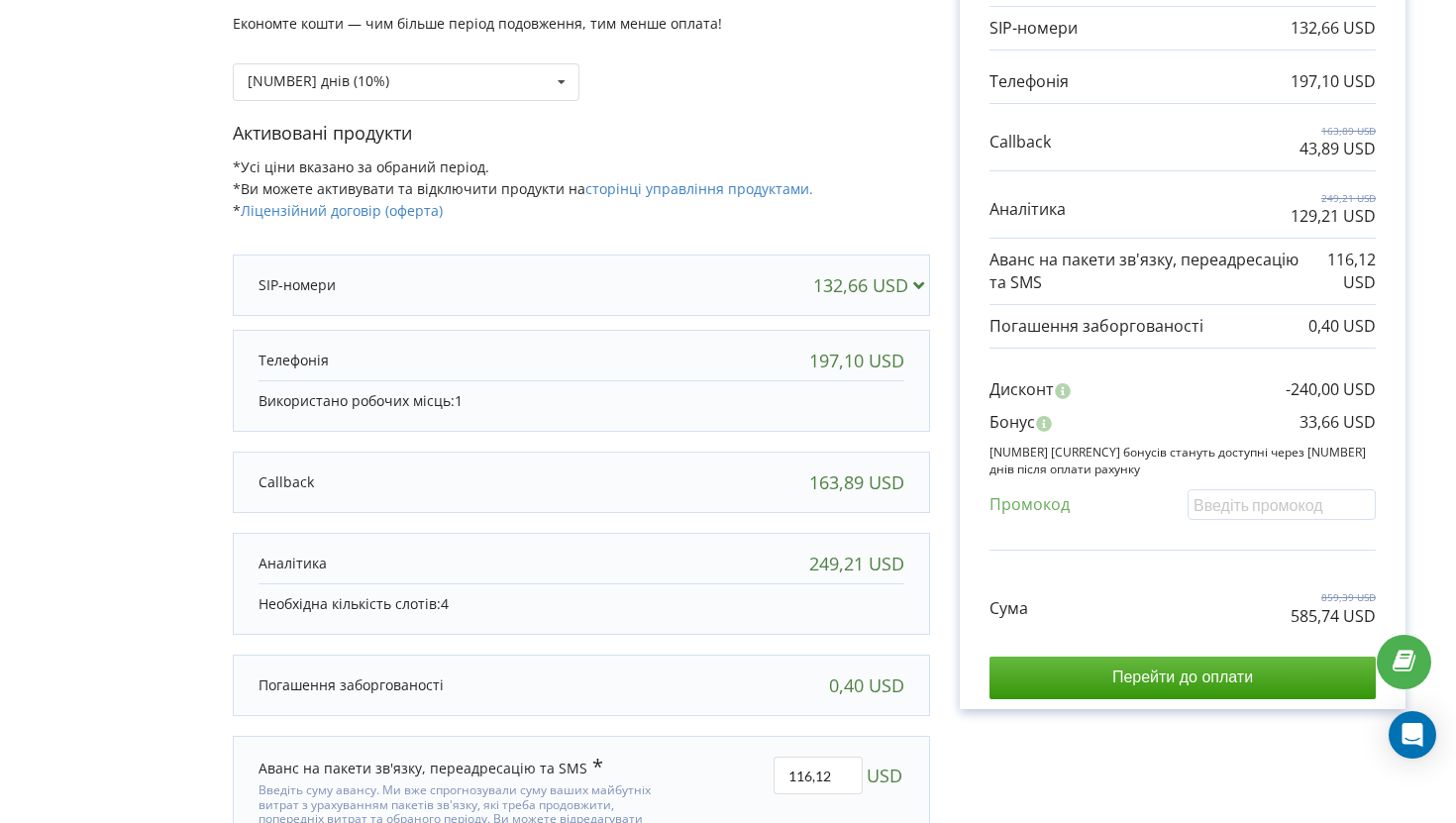 scroll, scrollTop: 206, scrollLeft: 0, axis: vertical 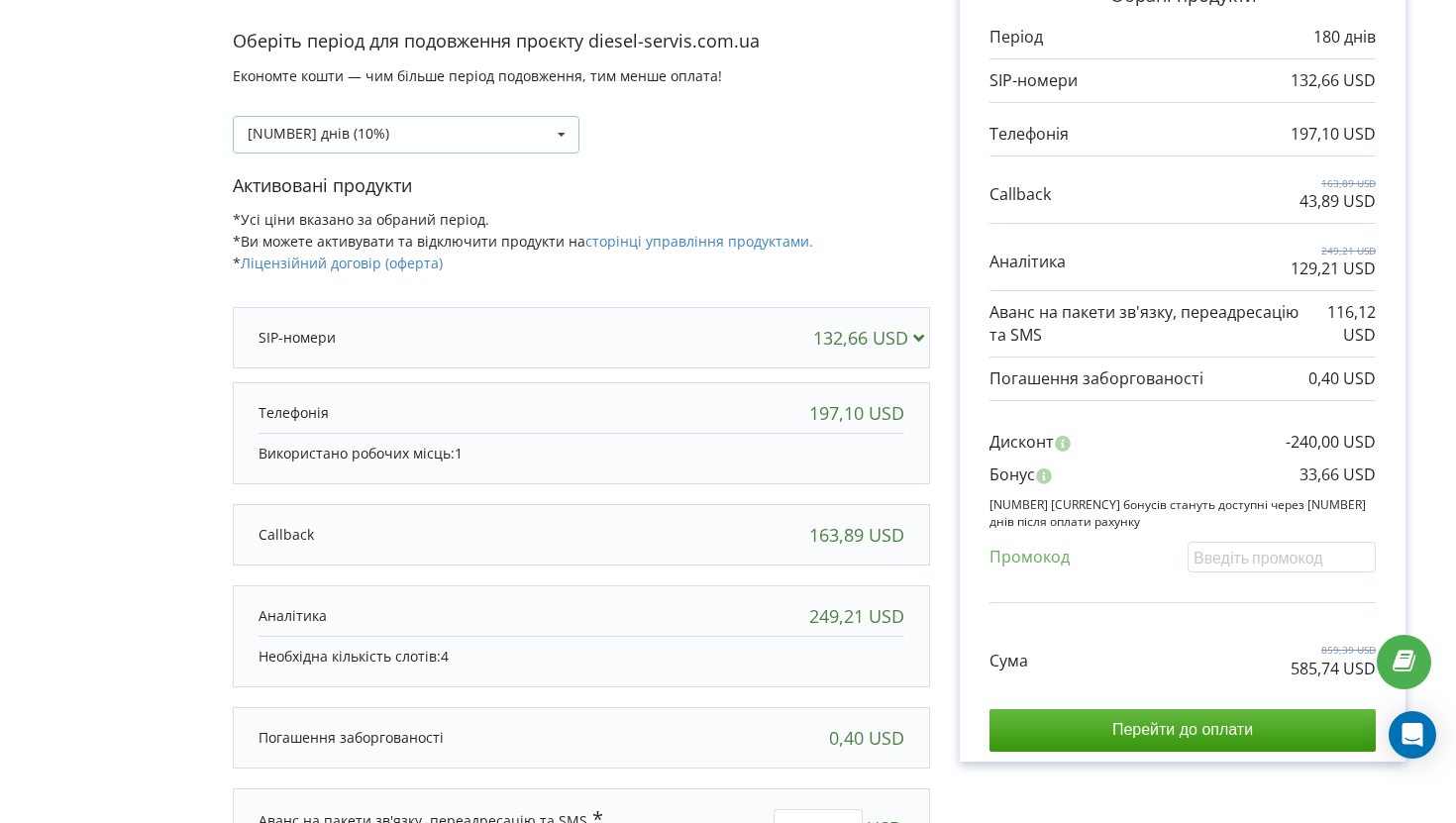 click on "180 днів
(10%)
180 днів
(10%)" at bounding box center (406, 135) 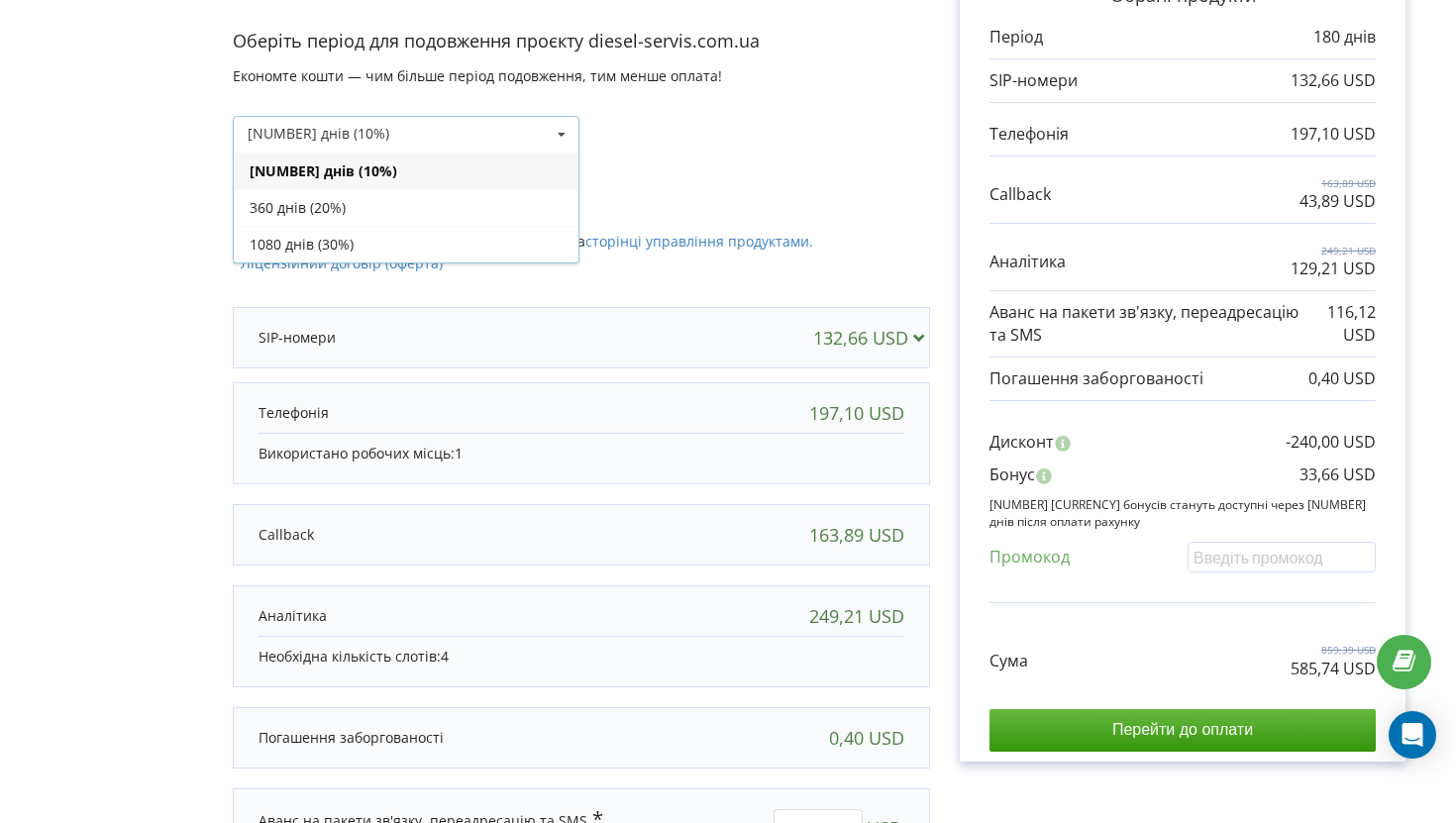 click on "Оберіть період для подовження проєкту  diesel-servis.com.ua
Економте кошти — чим більше період подовження, тим менше оплата!
180 днів
(10%)
180 днів
(10%)" at bounding box center (581, 101) 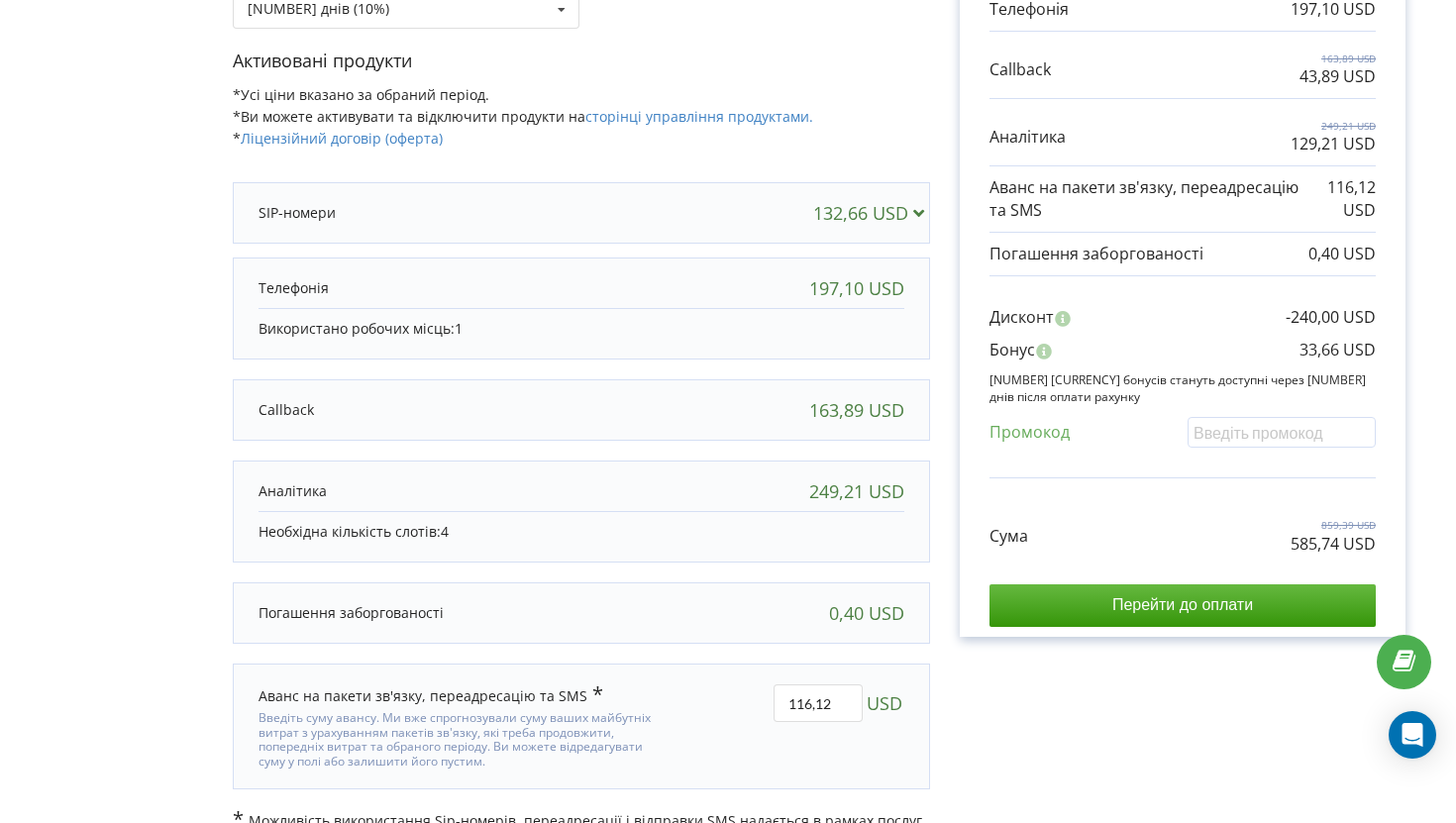 scroll, scrollTop: 375, scrollLeft: 0, axis: vertical 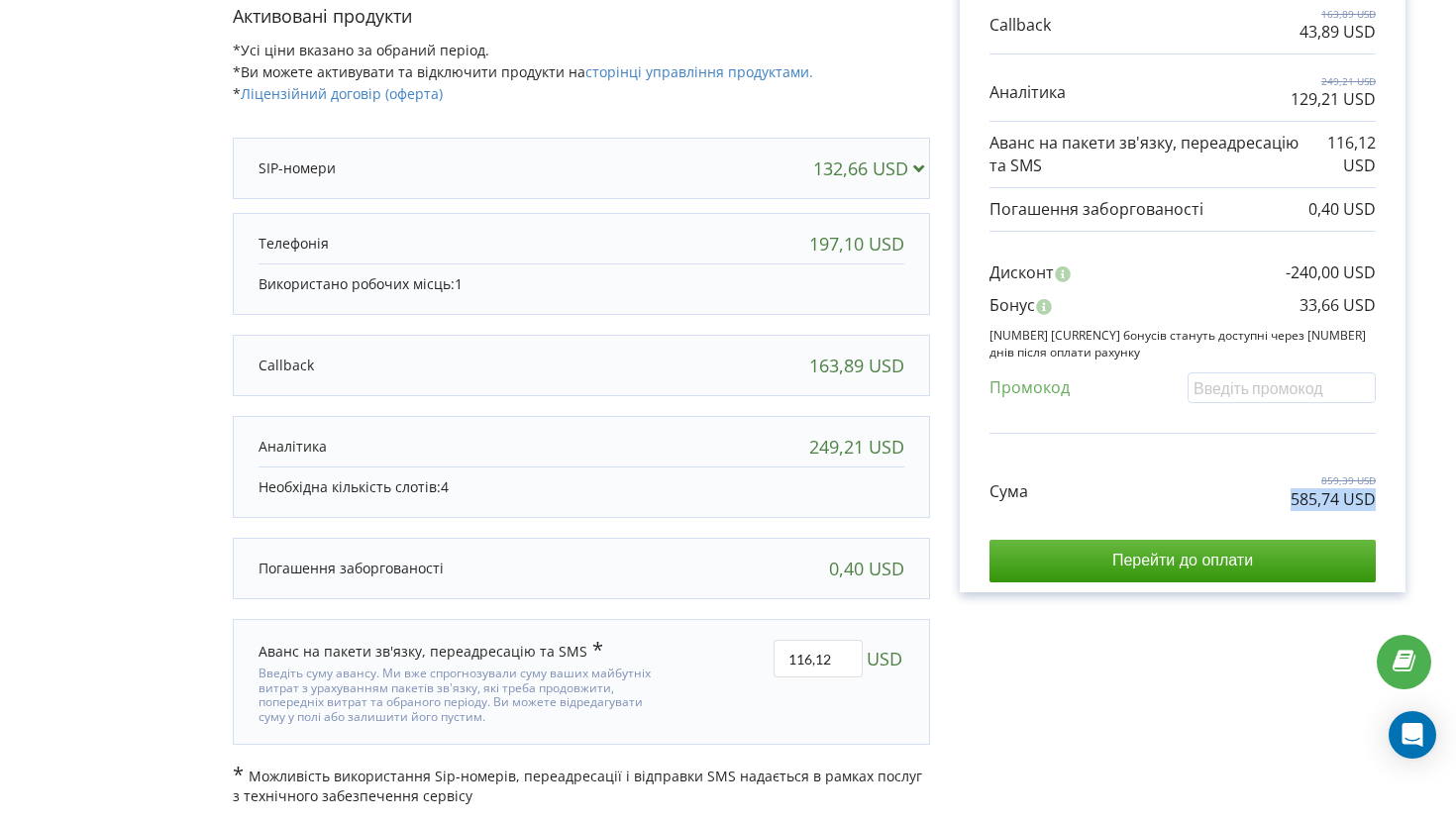 drag, startPoint x: 1292, startPoint y: 505, endPoint x: 1386, endPoint y: 505, distance: 94 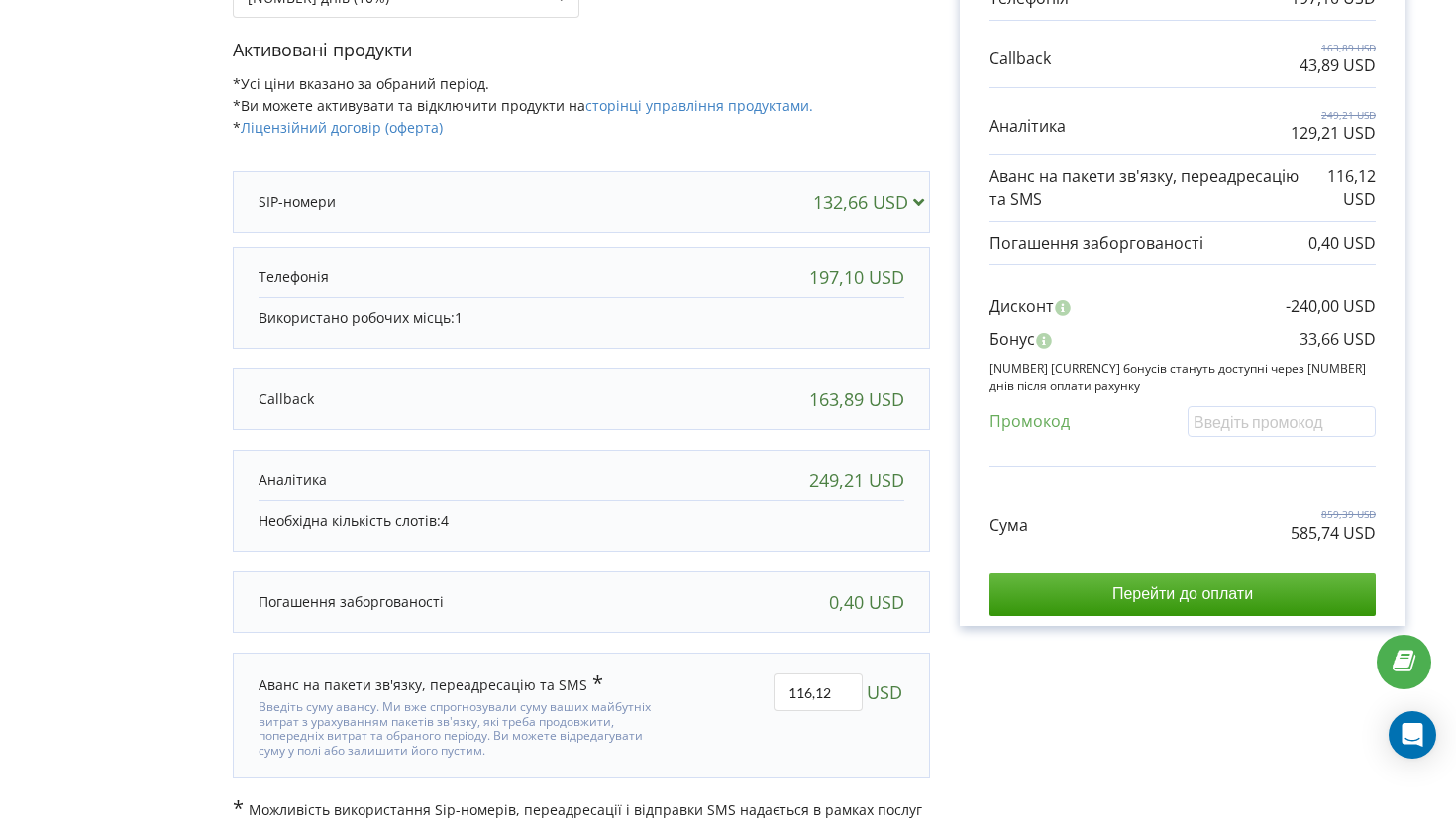 scroll, scrollTop: 351, scrollLeft: 0, axis: vertical 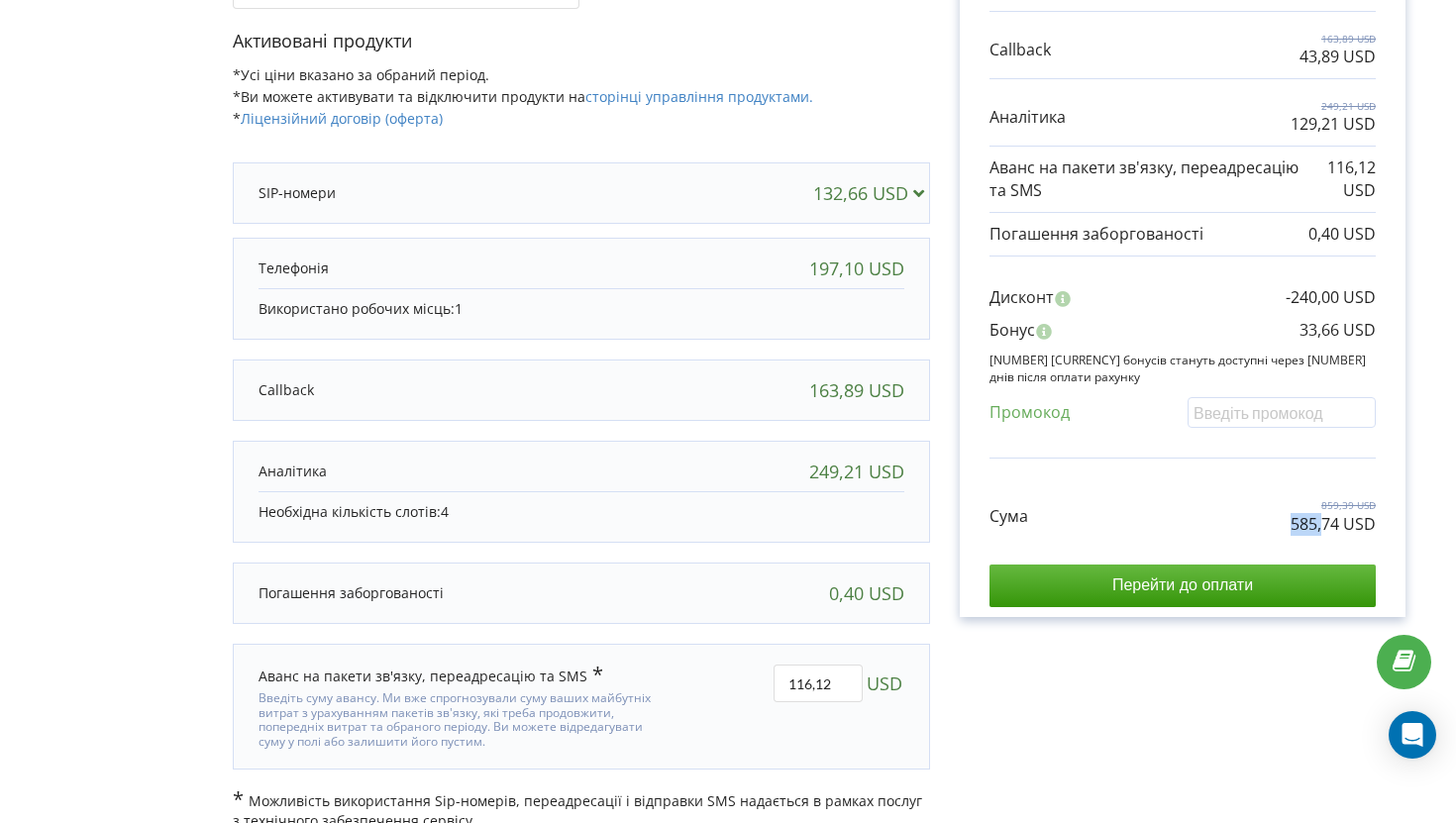 drag, startPoint x: 1293, startPoint y: 527, endPoint x: 1322, endPoint y: 527, distance: 29 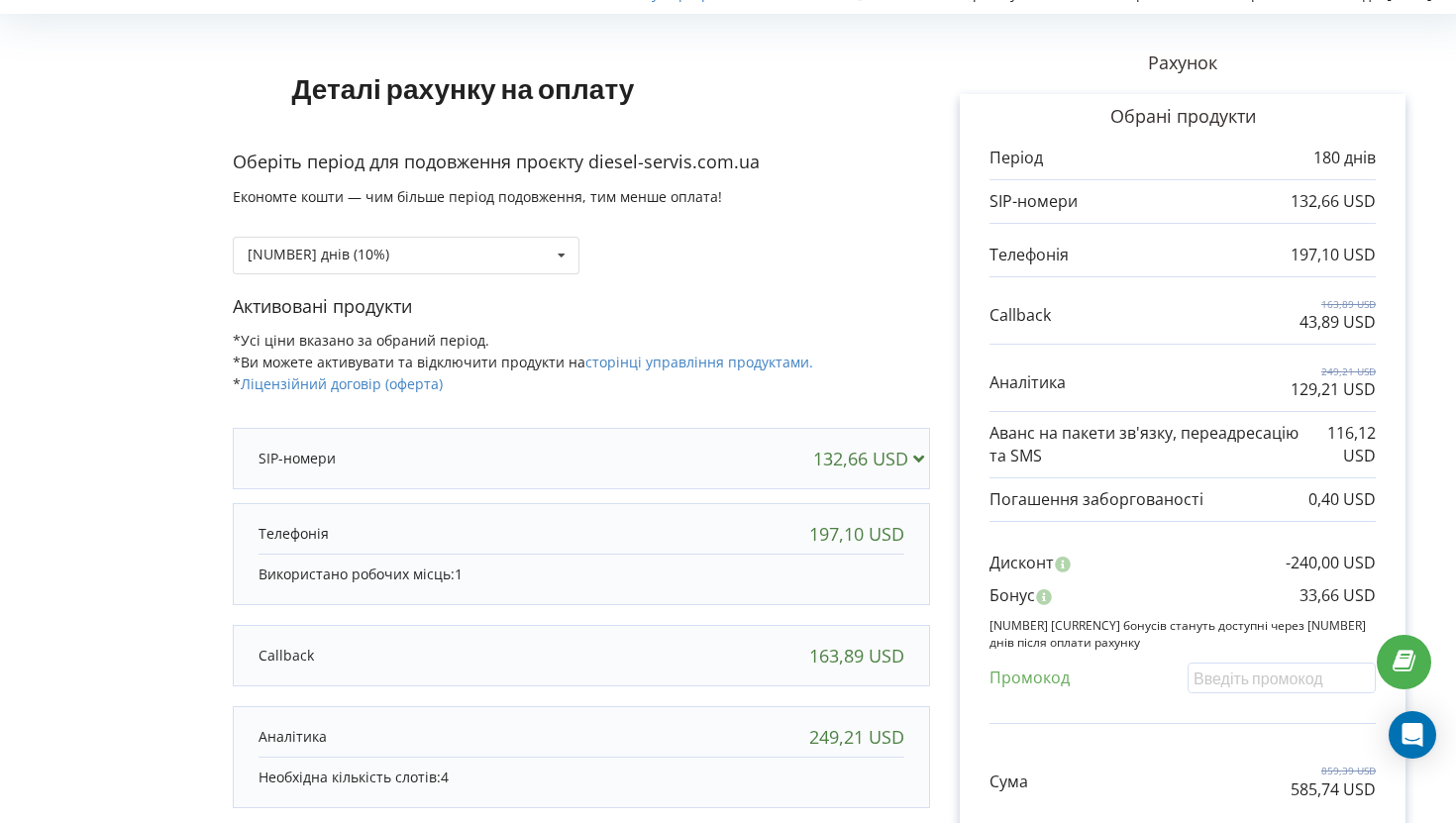 scroll, scrollTop: 0, scrollLeft: 0, axis: both 